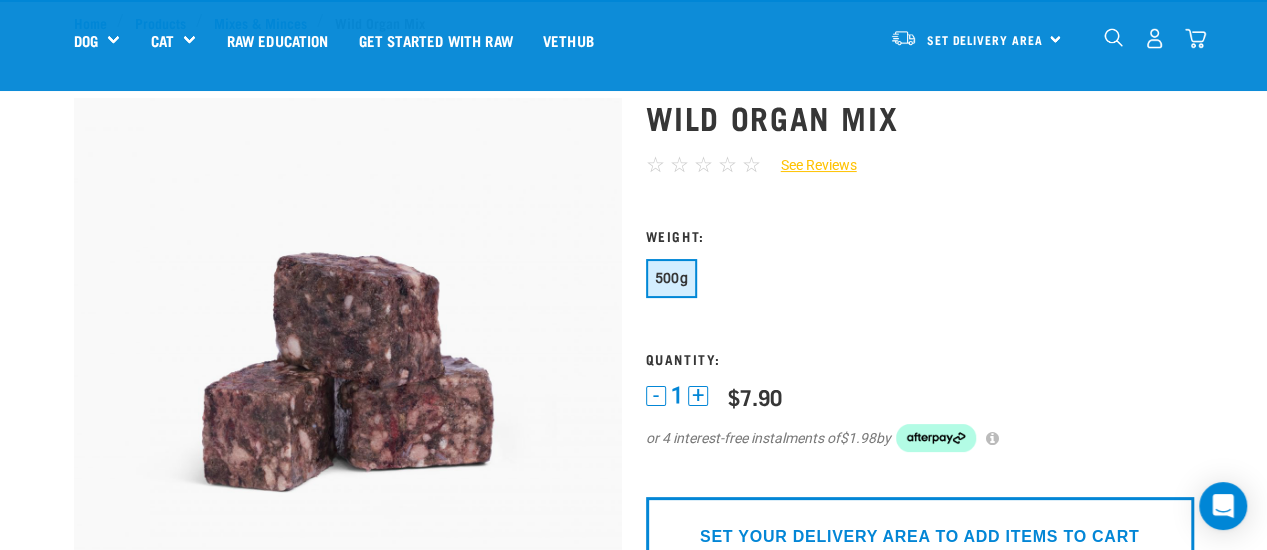 scroll, scrollTop: 0, scrollLeft: 0, axis: both 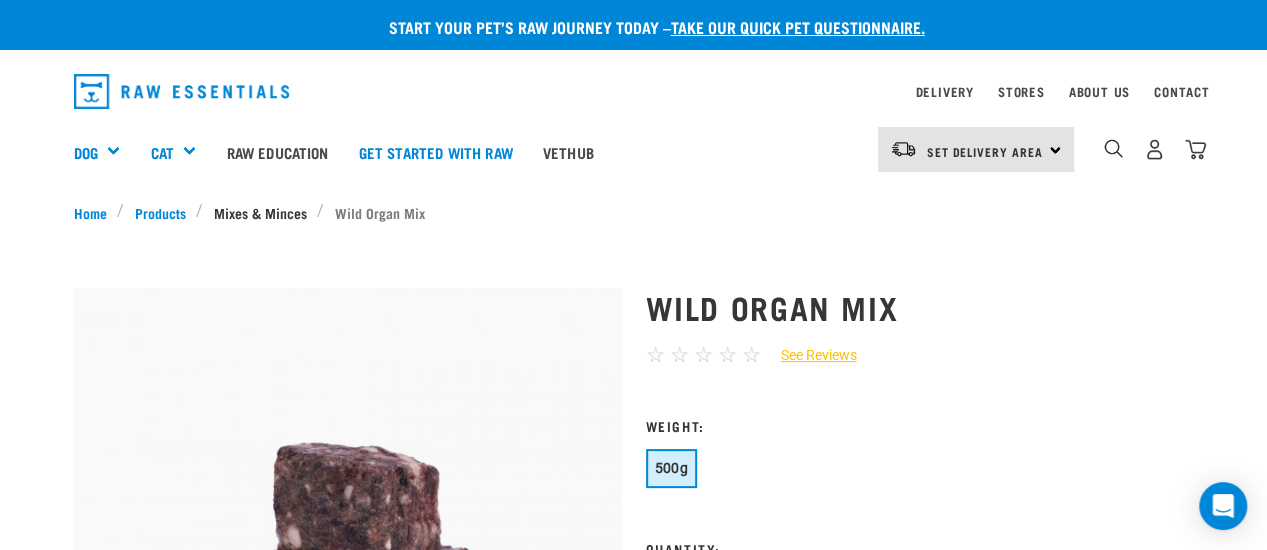 click on "Mixes & Minces" at bounding box center (260, 212) 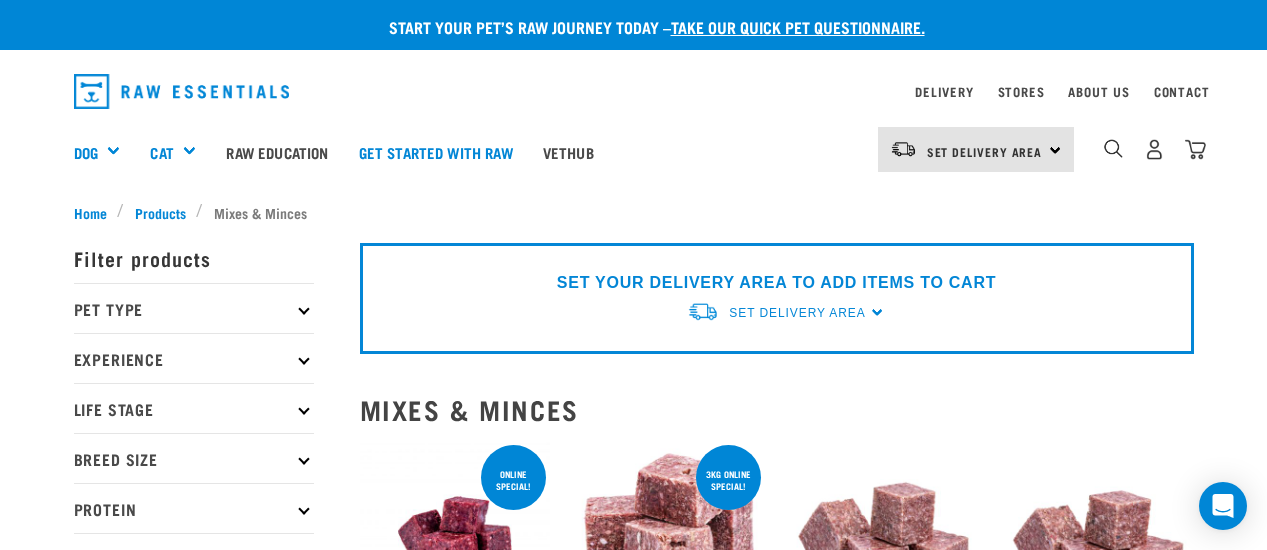 scroll, scrollTop: 0, scrollLeft: 0, axis: both 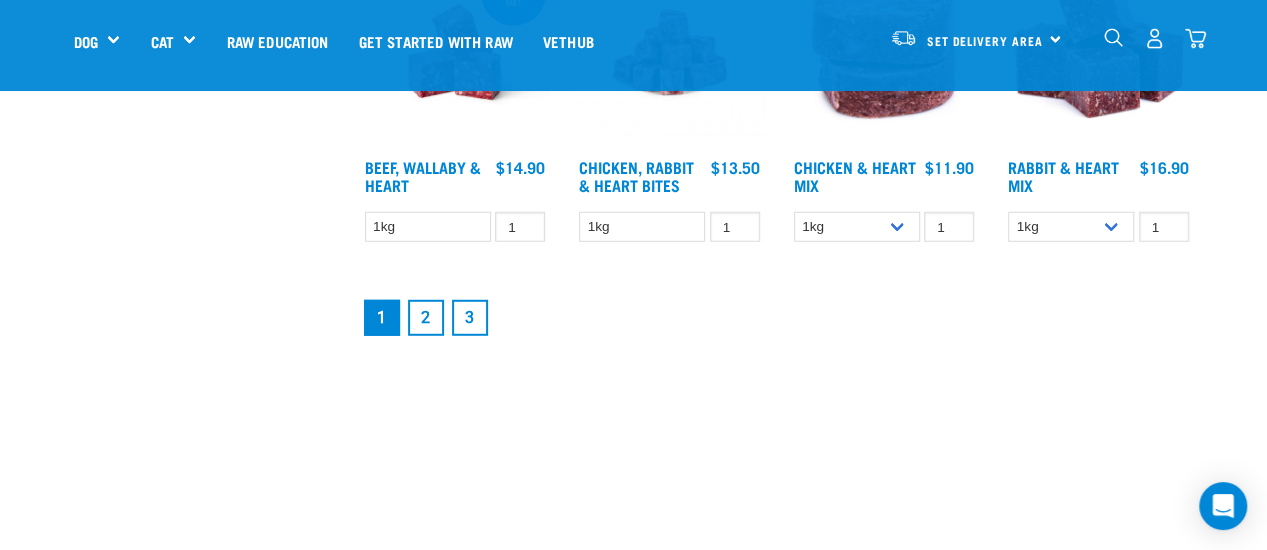 click on "2" at bounding box center (426, 318) 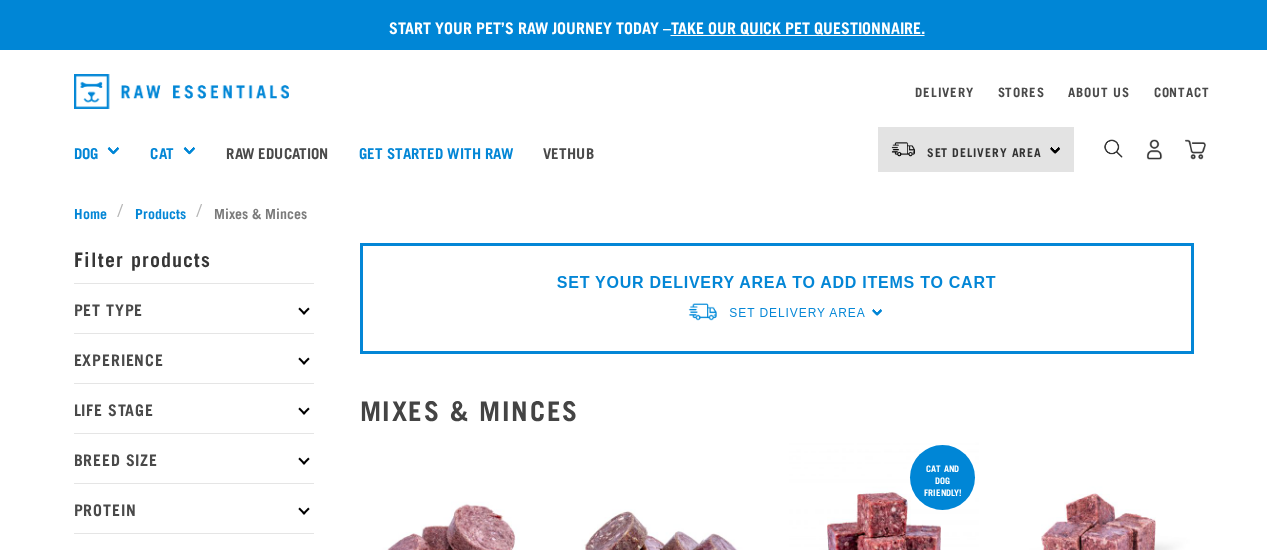 scroll, scrollTop: 0, scrollLeft: 0, axis: both 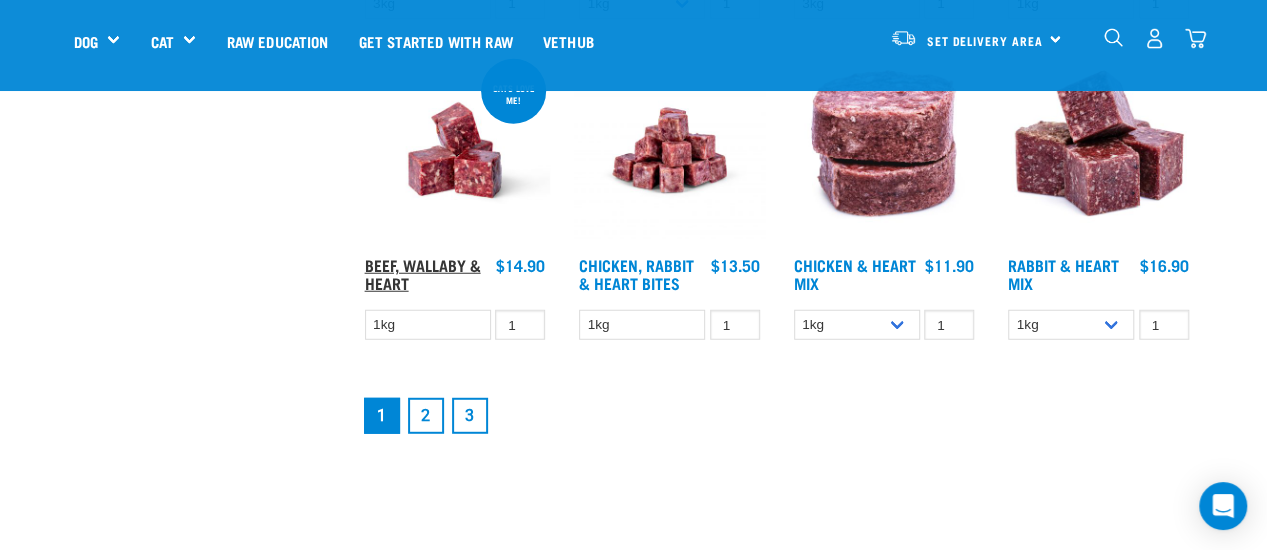 click on "Beef, Wallaby & Heart" at bounding box center (423, 273) 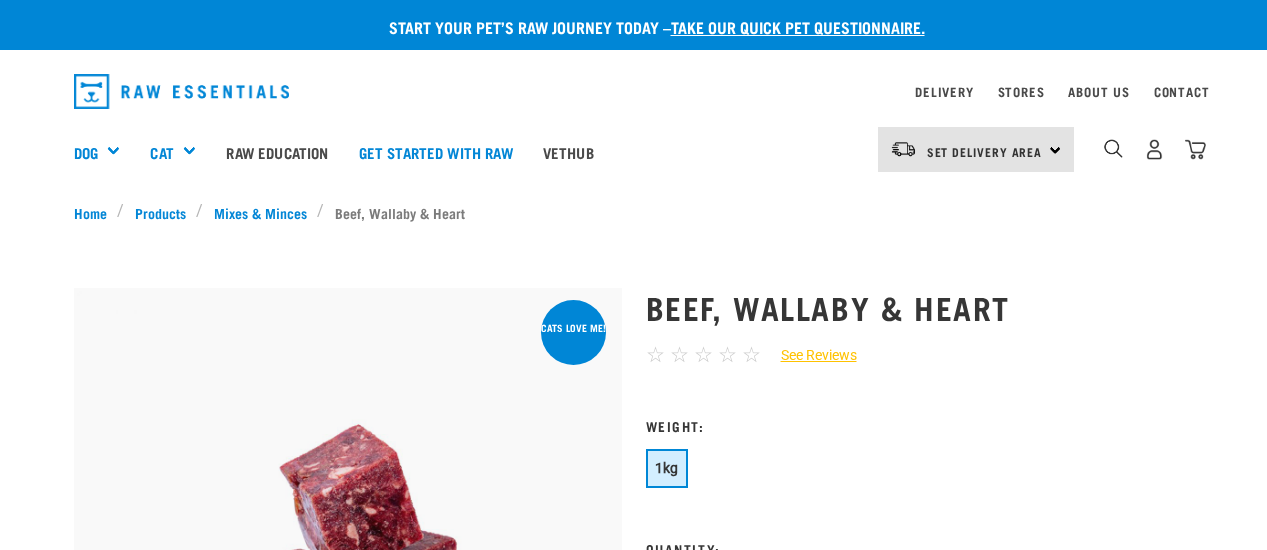 scroll, scrollTop: 0, scrollLeft: 0, axis: both 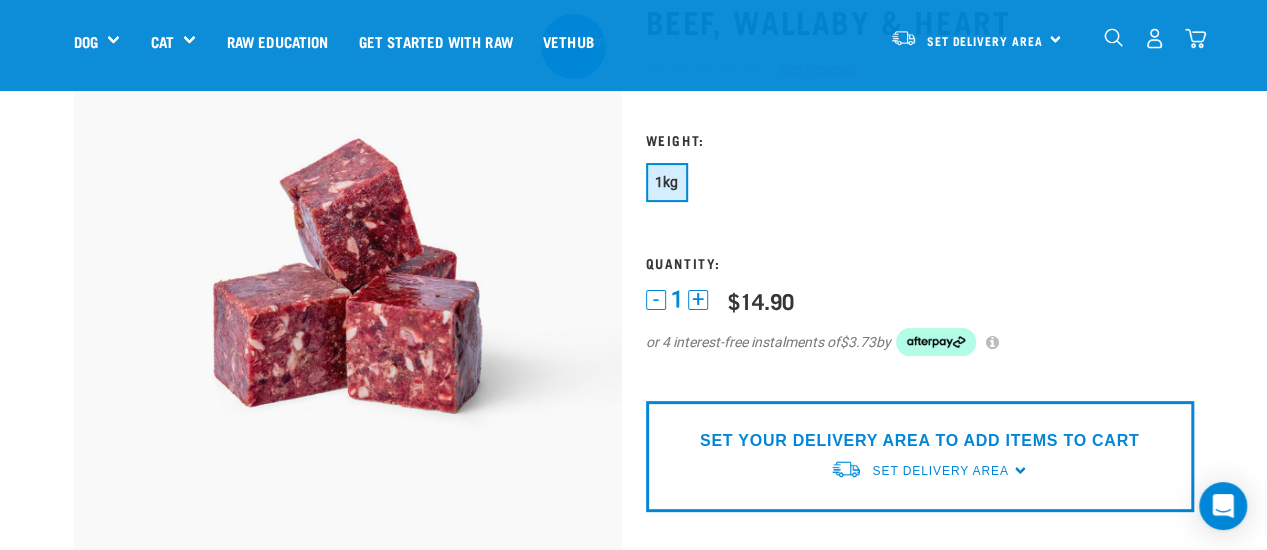 click on "+" at bounding box center (698, 300) 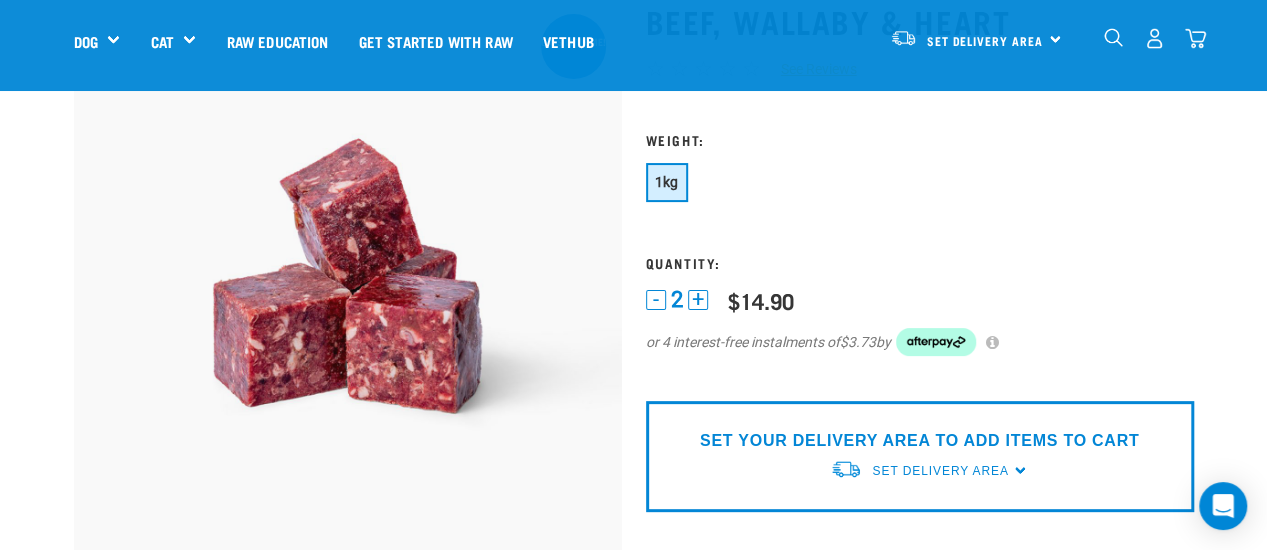 click on "+" at bounding box center [698, 300] 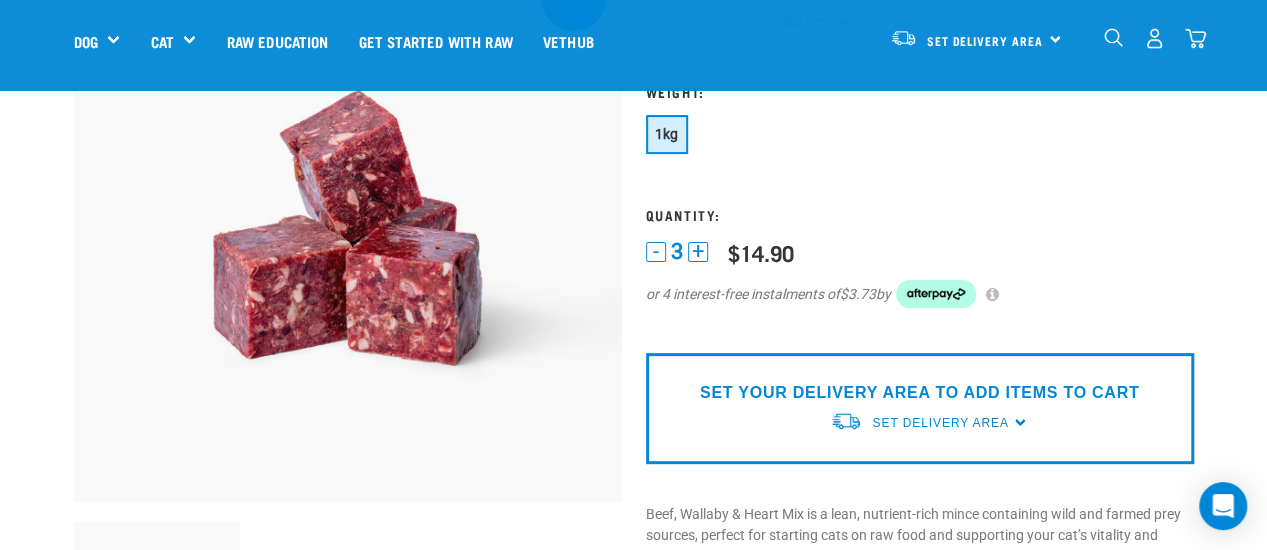 scroll, scrollTop: 185, scrollLeft: 0, axis: vertical 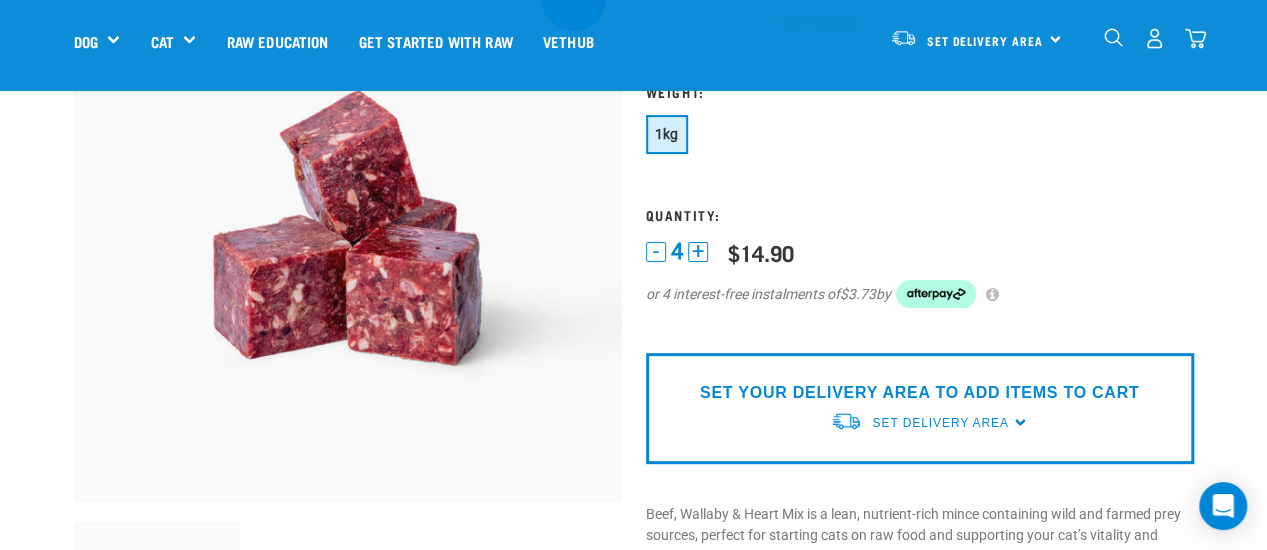 click on "-" at bounding box center [656, 252] 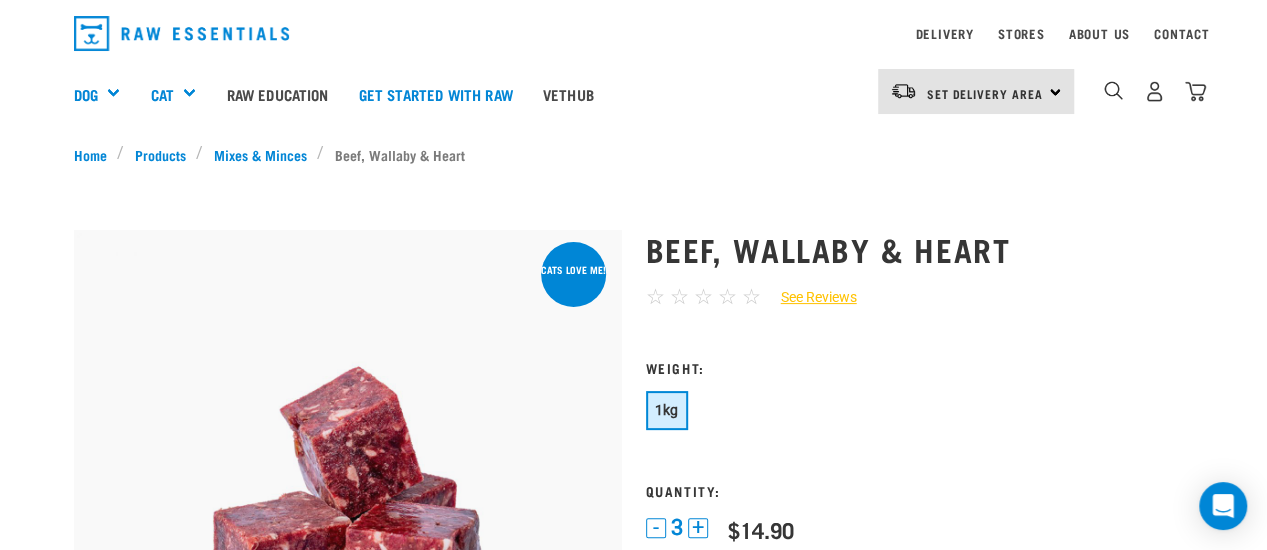 scroll, scrollTop: 0, scrollLeft: 0, axis: both 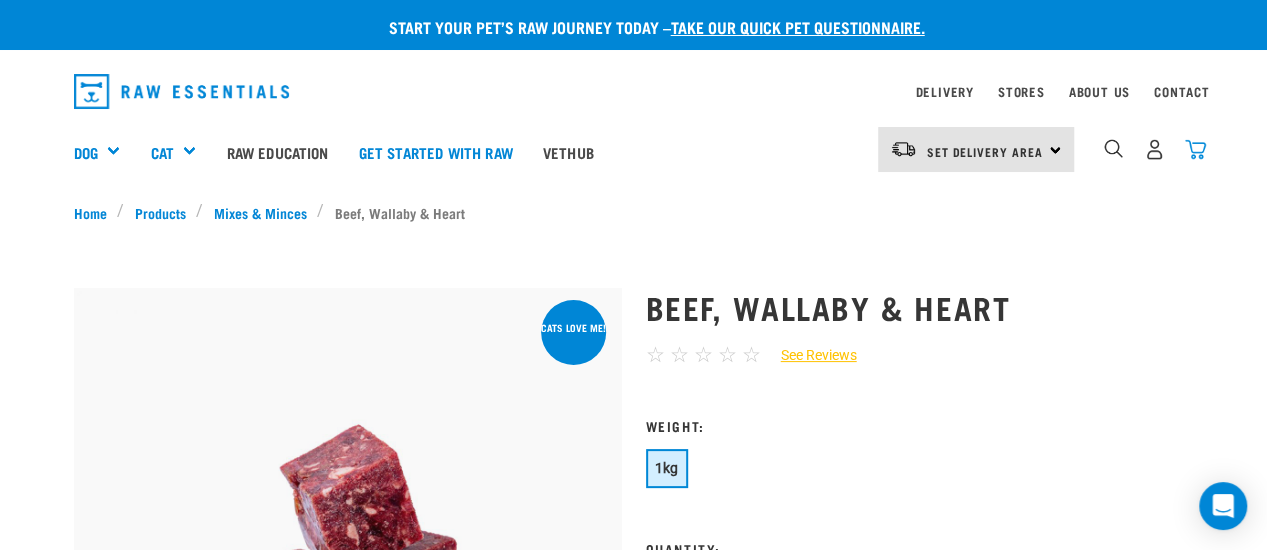 click at bounding box center (1195, 149) 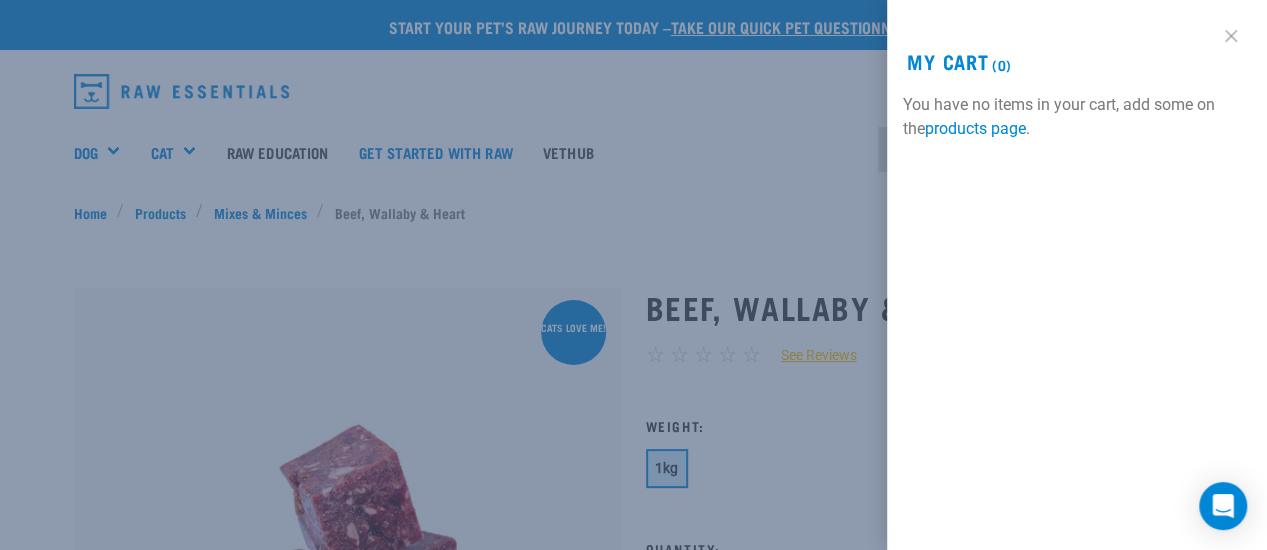 click at bounding box center [1231, 36] 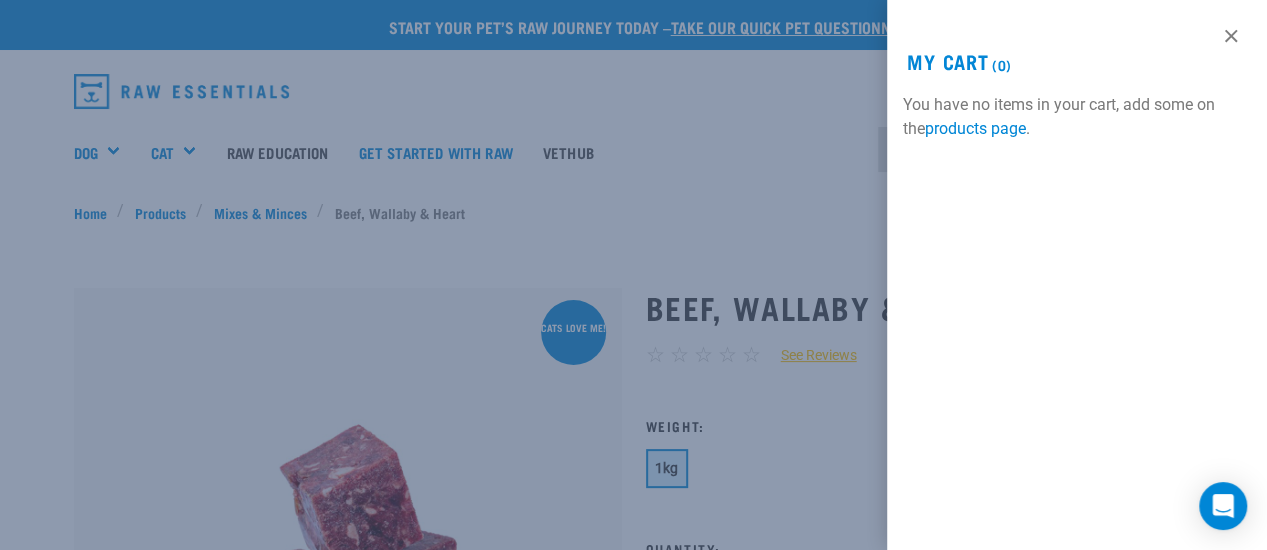 click at bounding box center (633, 275) 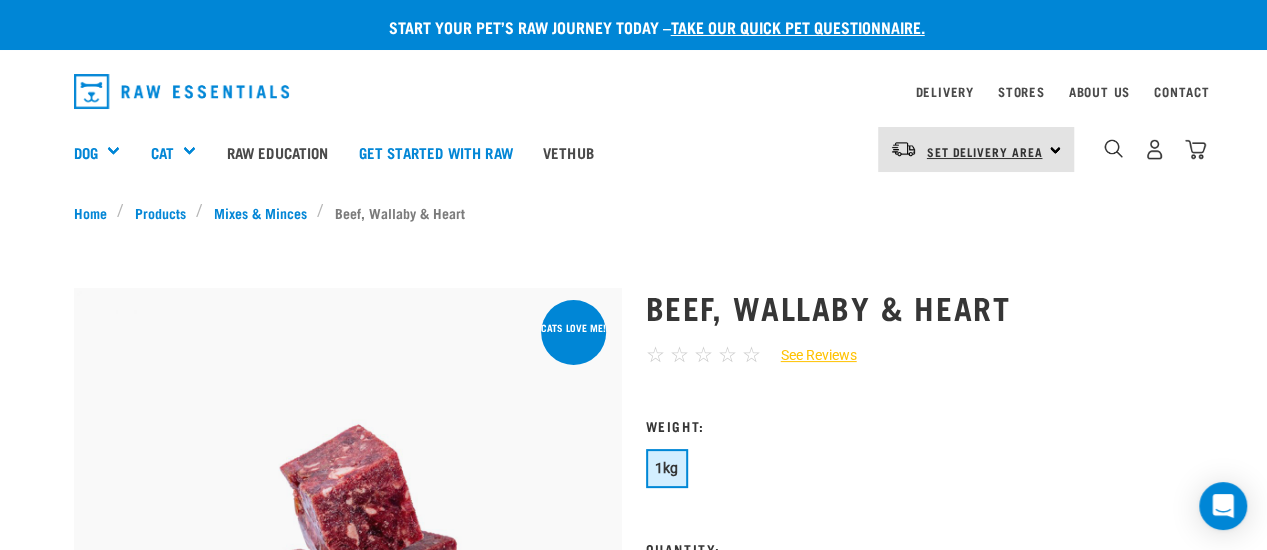 click on "Set Delivery Area" at bounding box center (985, 151) 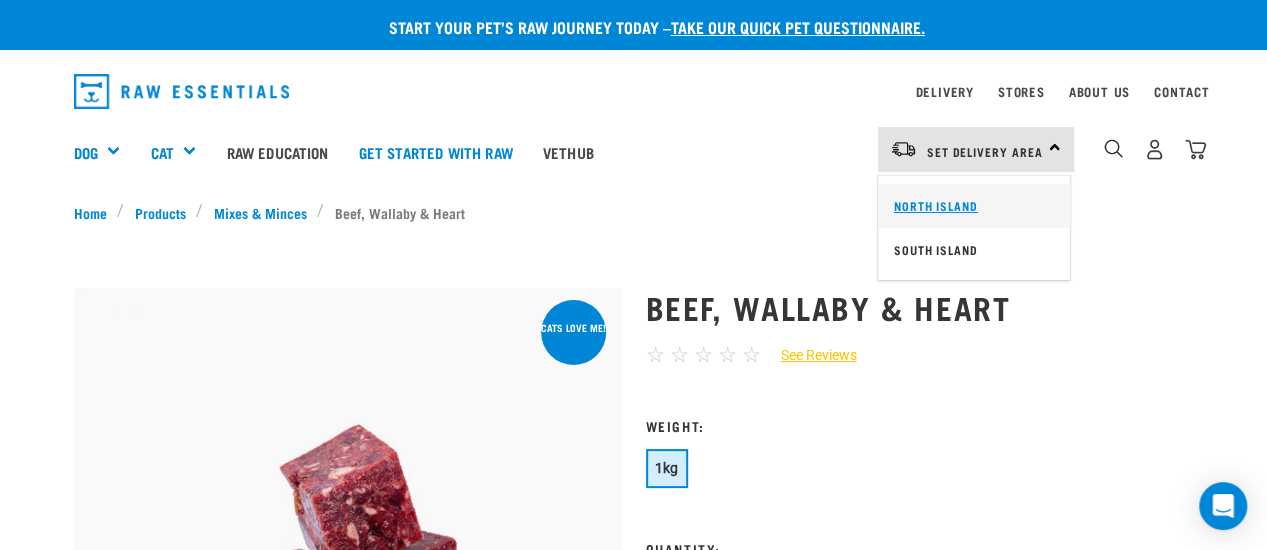 click on "North Island" at bounding box center [974, 206] 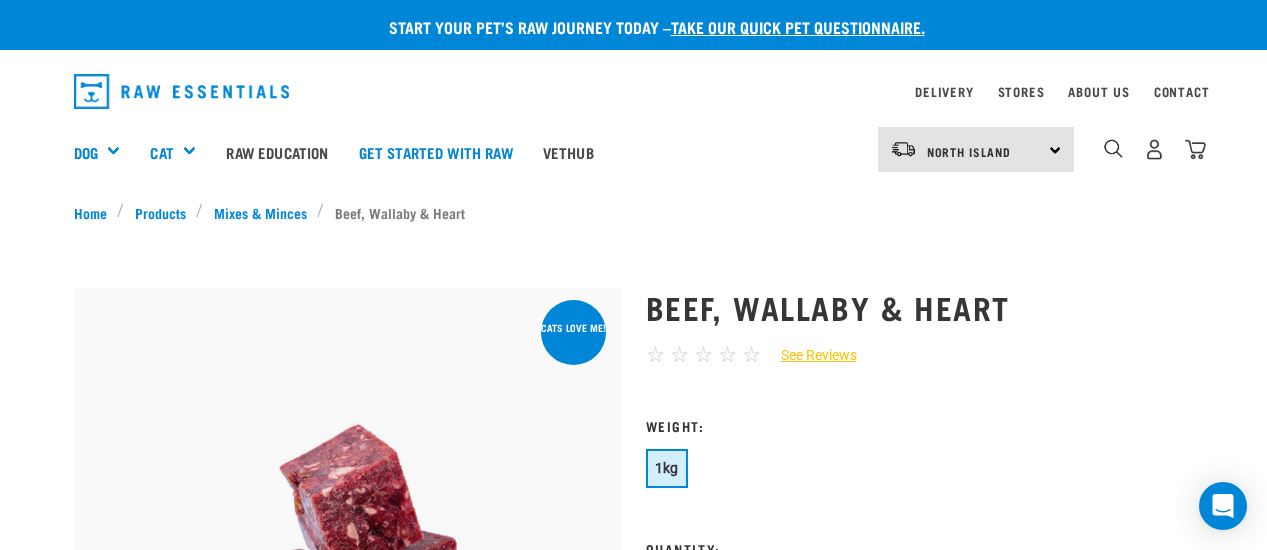 scroll, scrollTop: 0, scrollLeft: 0, axis: both 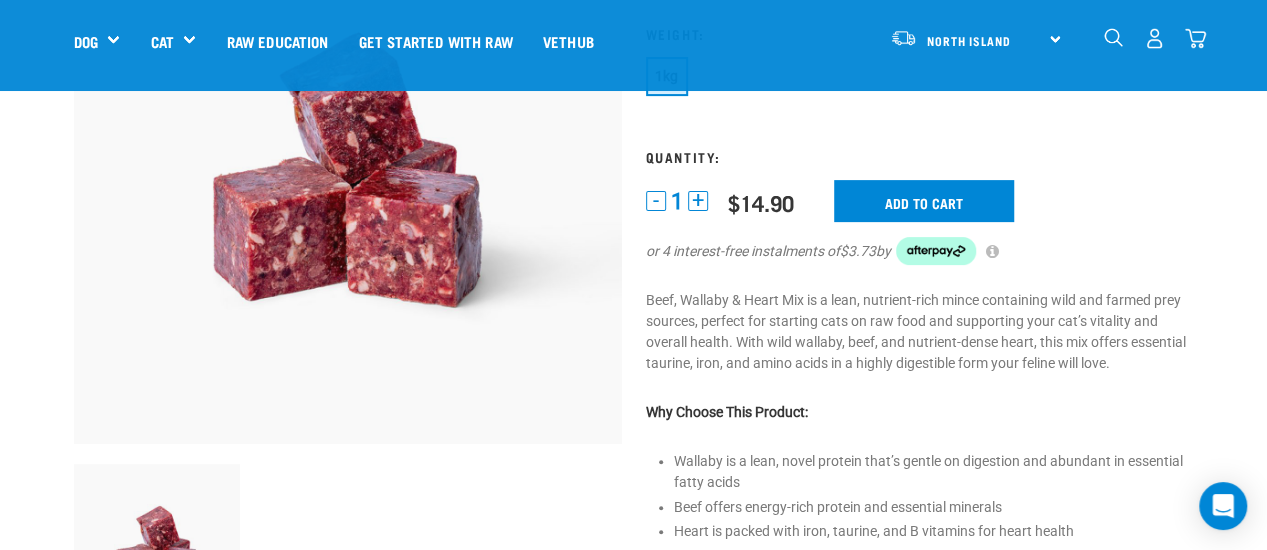 click on "+" at bounding box center (698, 201) 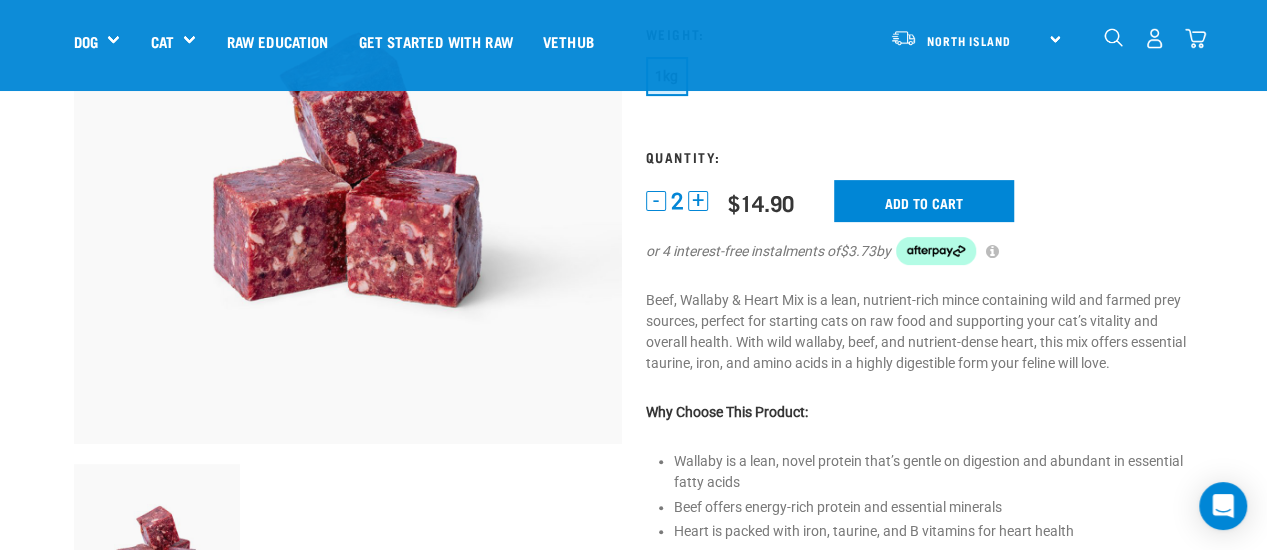 click on "+" at bounding box center [698, 201] 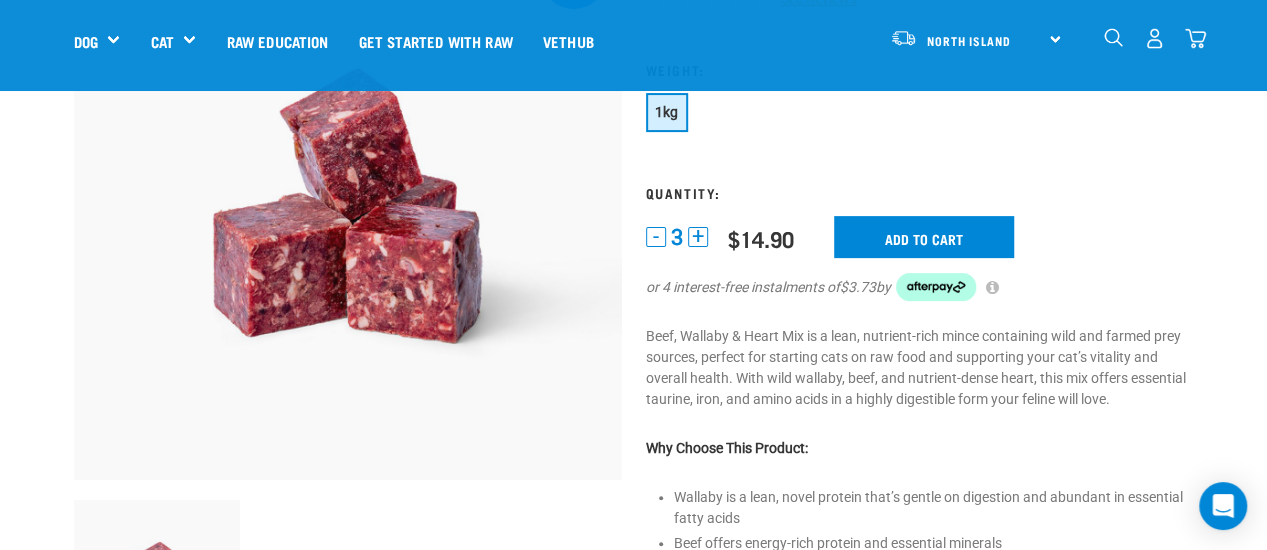 scroll, scrollTop: 221, scrollLeft: 0, axis: vertical 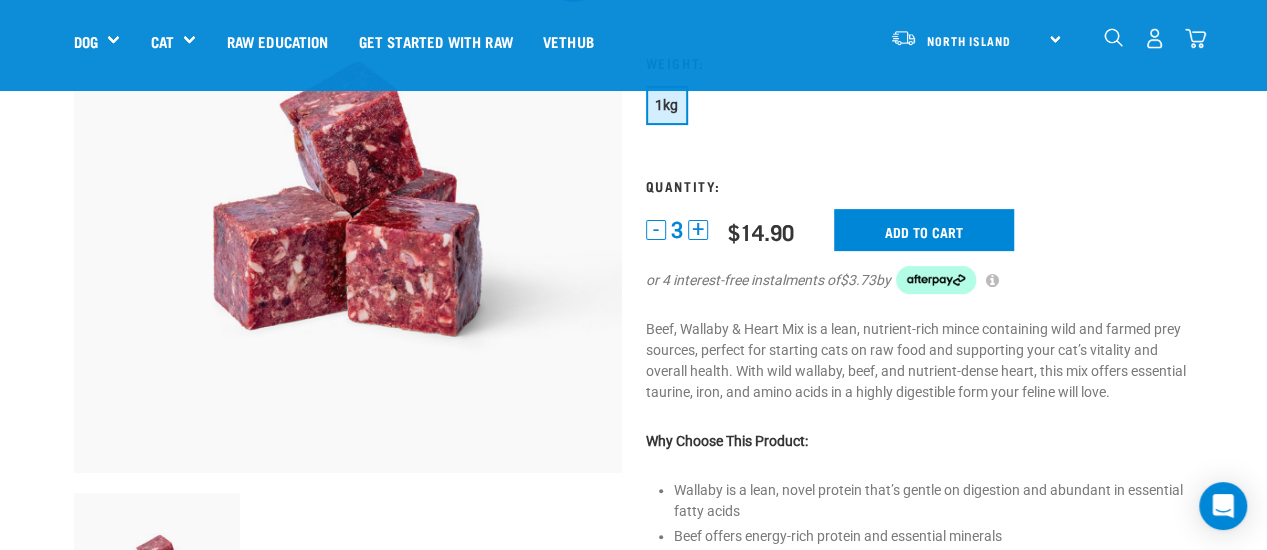 click on "+" at bounding box center [698, 230] 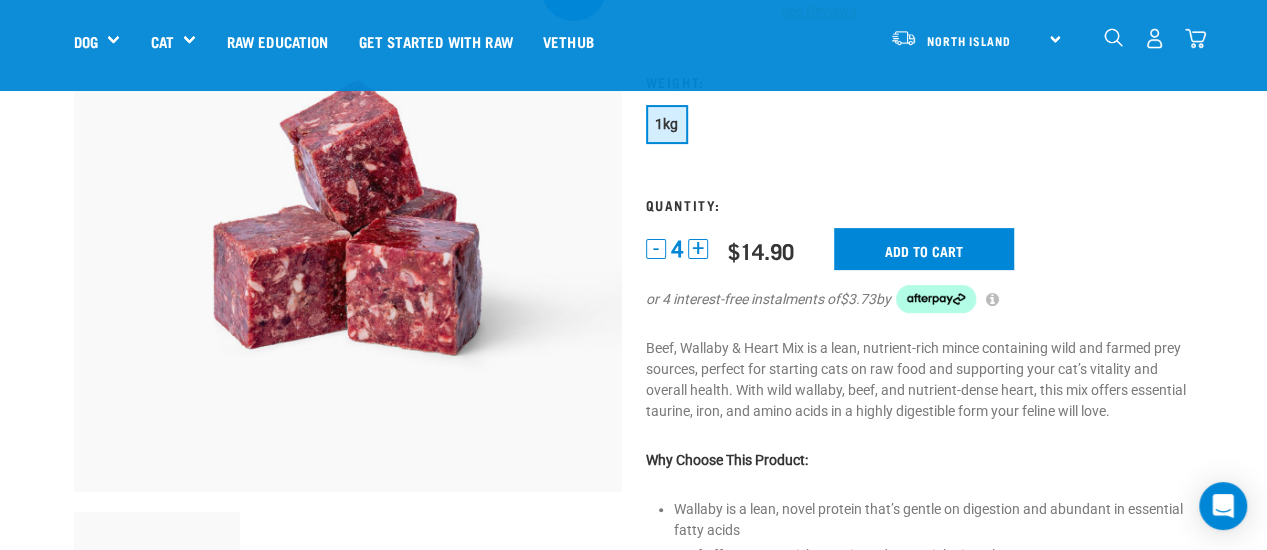 scroll, scrollTop: 222, scrollLeft: 0, axis: vertical 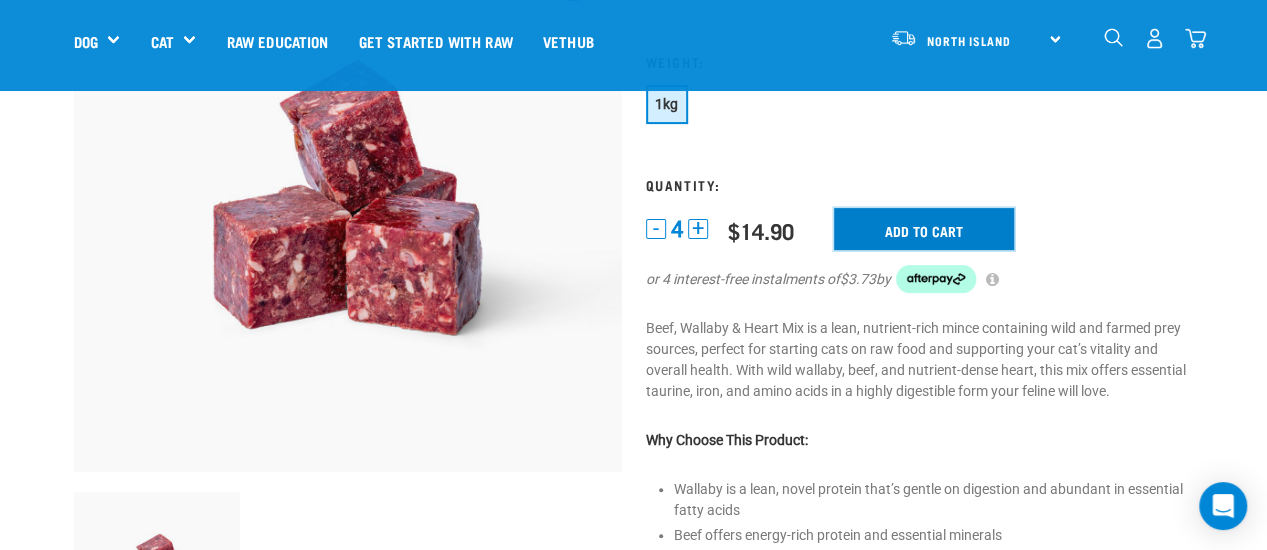 click on "Add to cart" at bounding box center [924, 229] 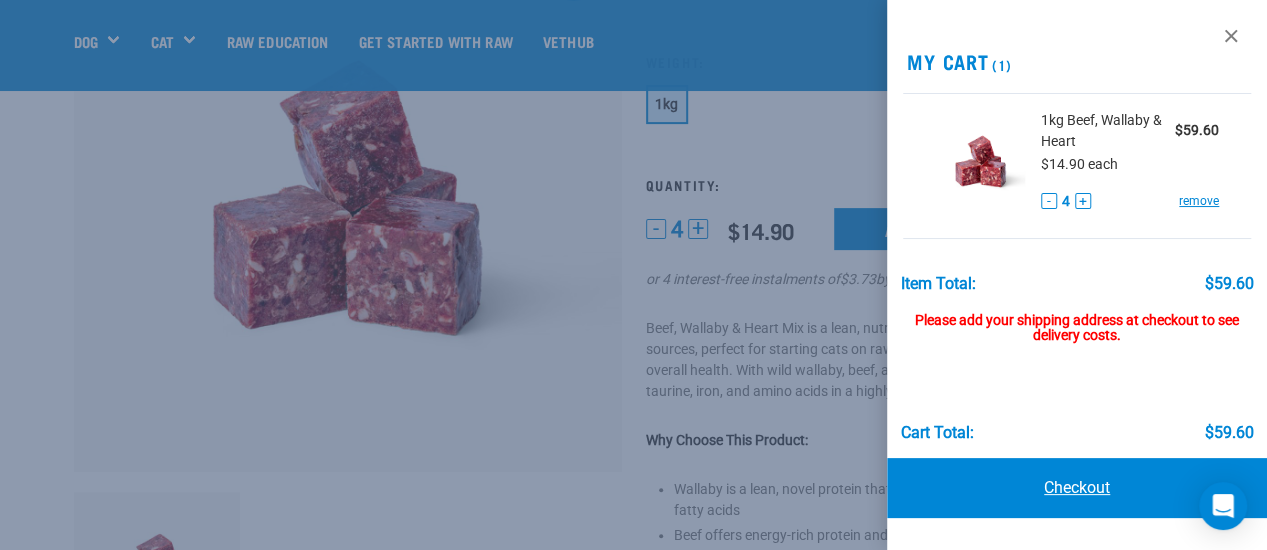 click on "Checkout" at bounding box center (1077, 488) 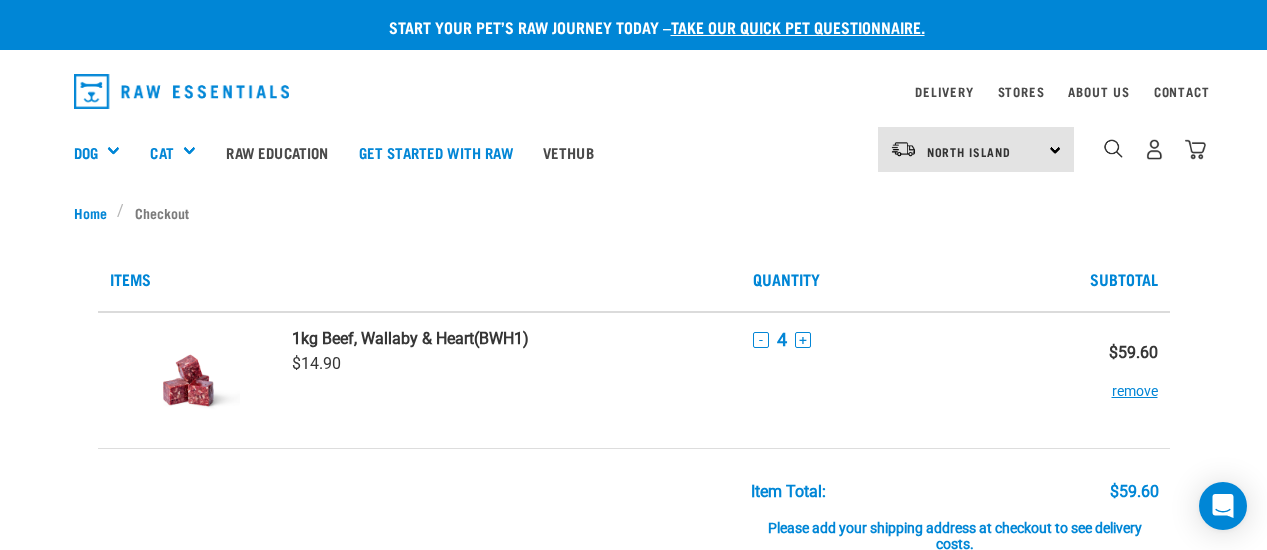 scroll, scrollTop: 0, scrollLeft: 0, axis: both 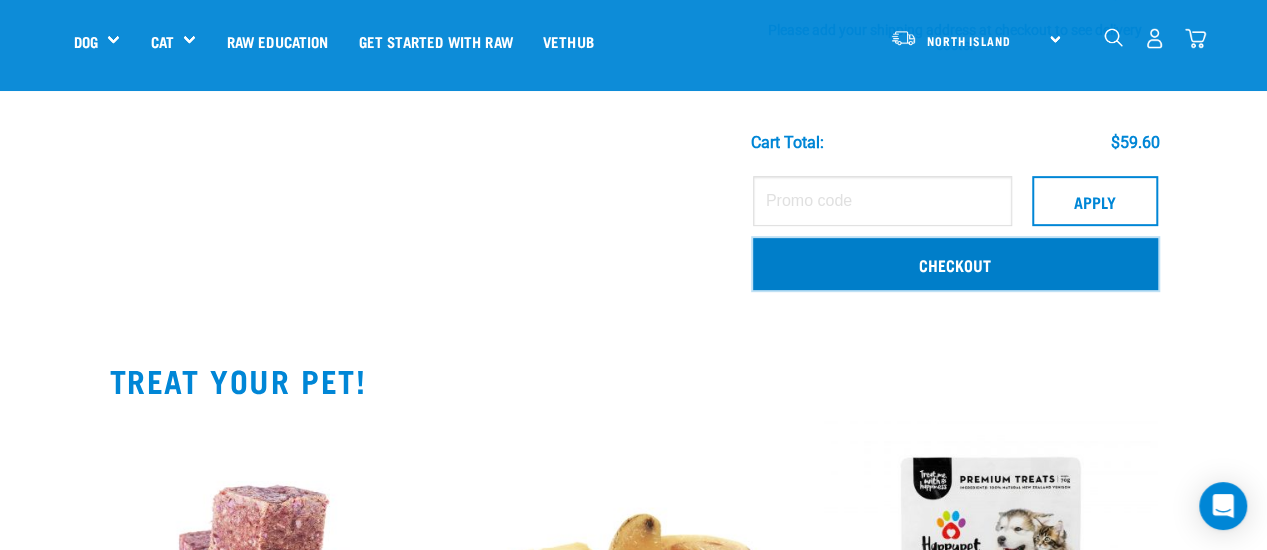 click on "Checkout" at bounding box center (955, 264) 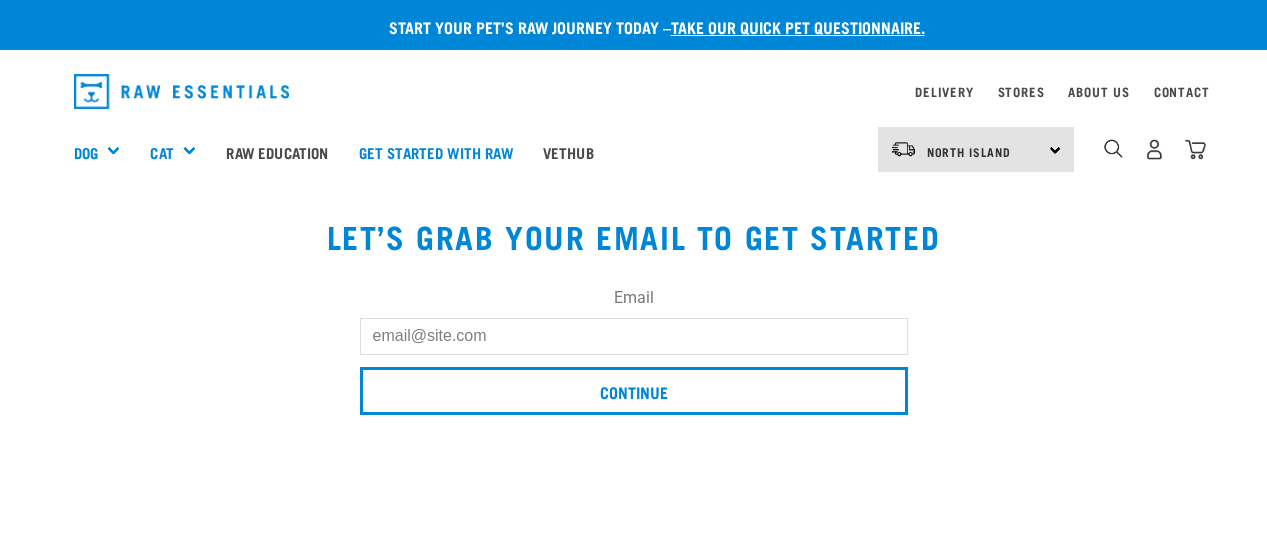 scroll, scrollTop: 0, scrollLeft: 0, axis: both 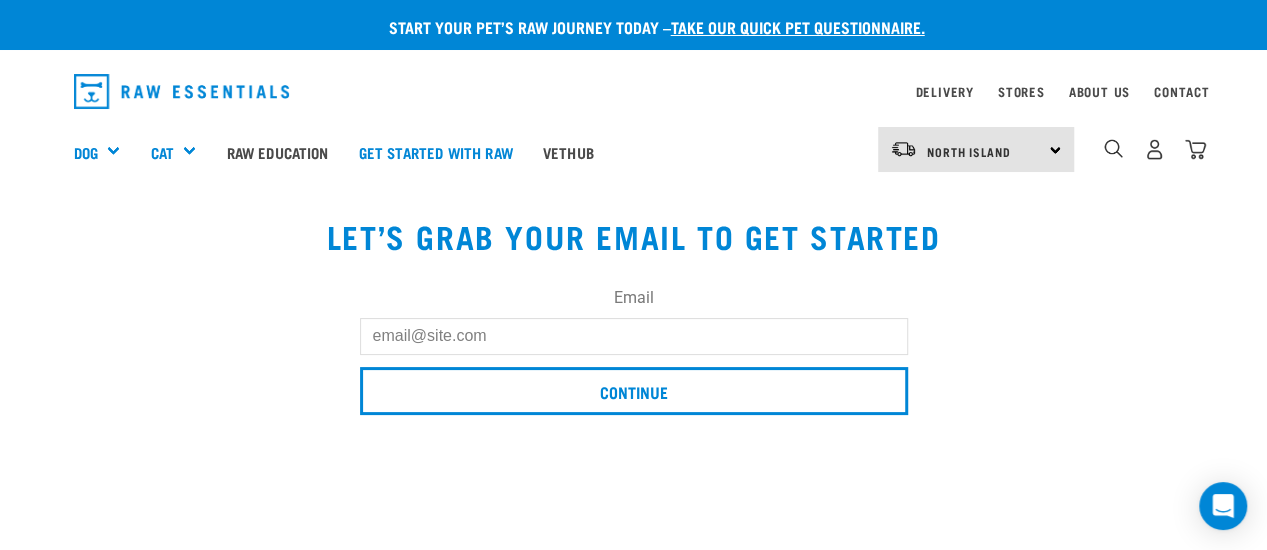 click on "Email" at bounding box center (634, 336) 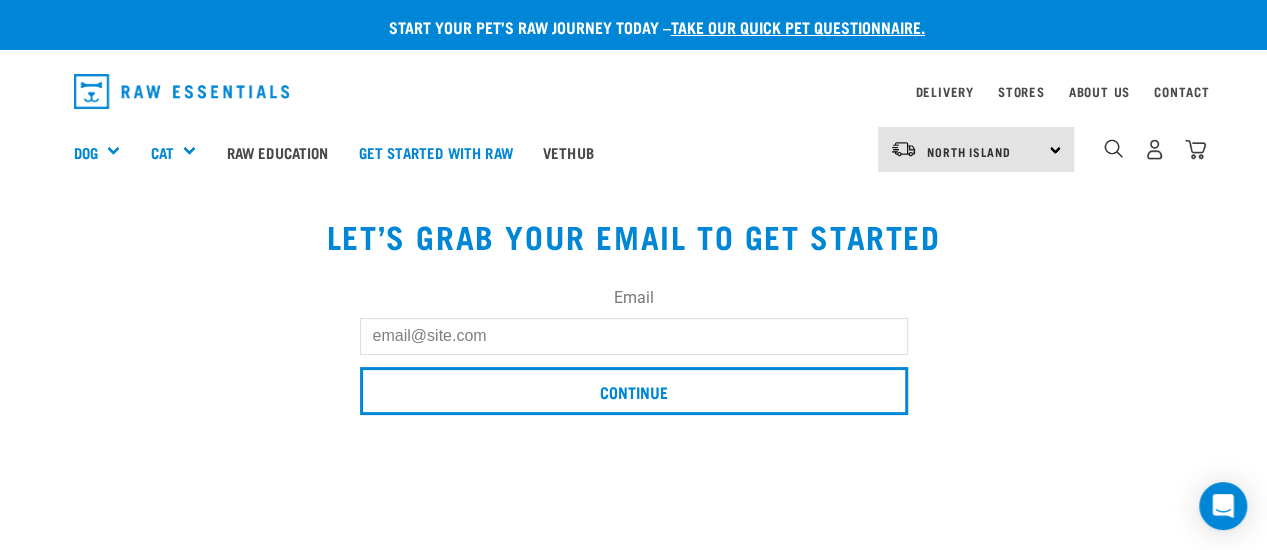 type on "[EMAIL]" 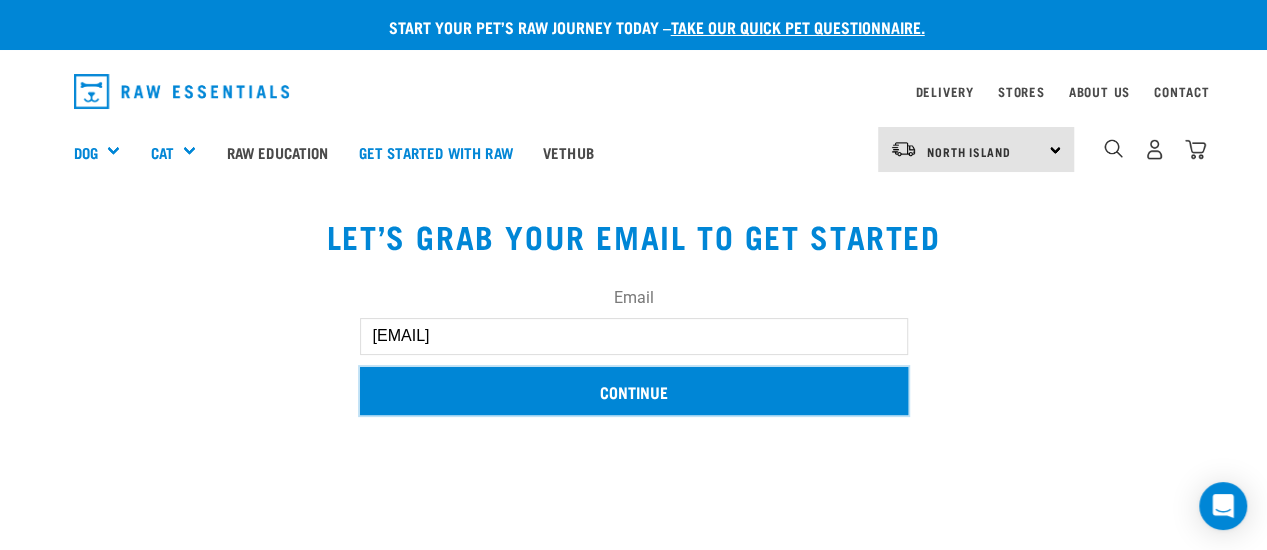 click on "Continue" at bounding box center [634, 391] 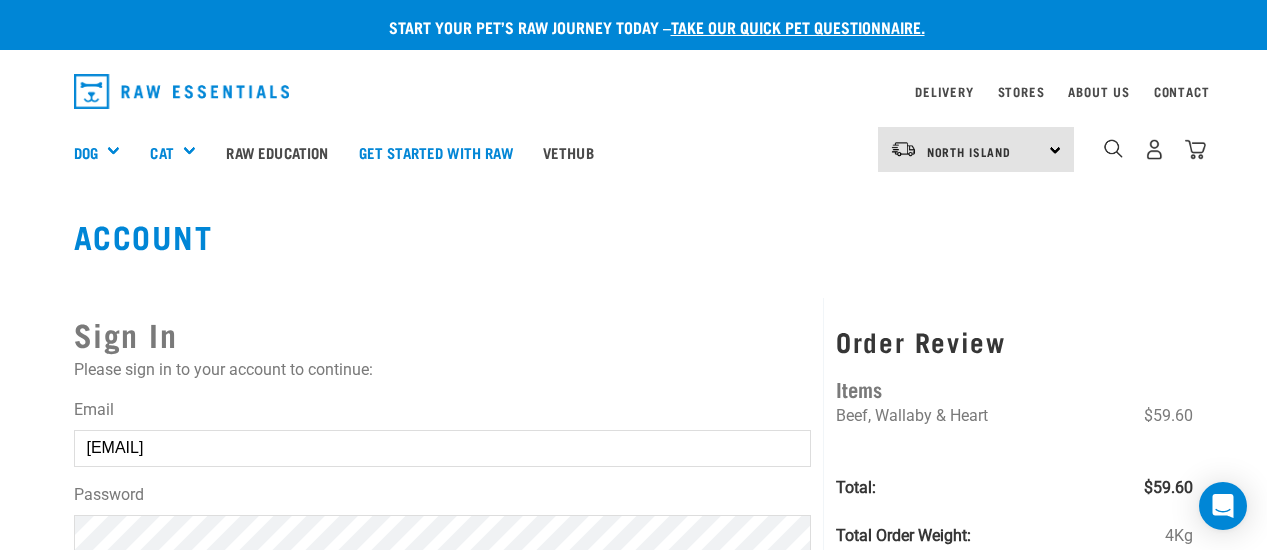scroll, scrollTop: 0, scrollLeft: 0, axis: both 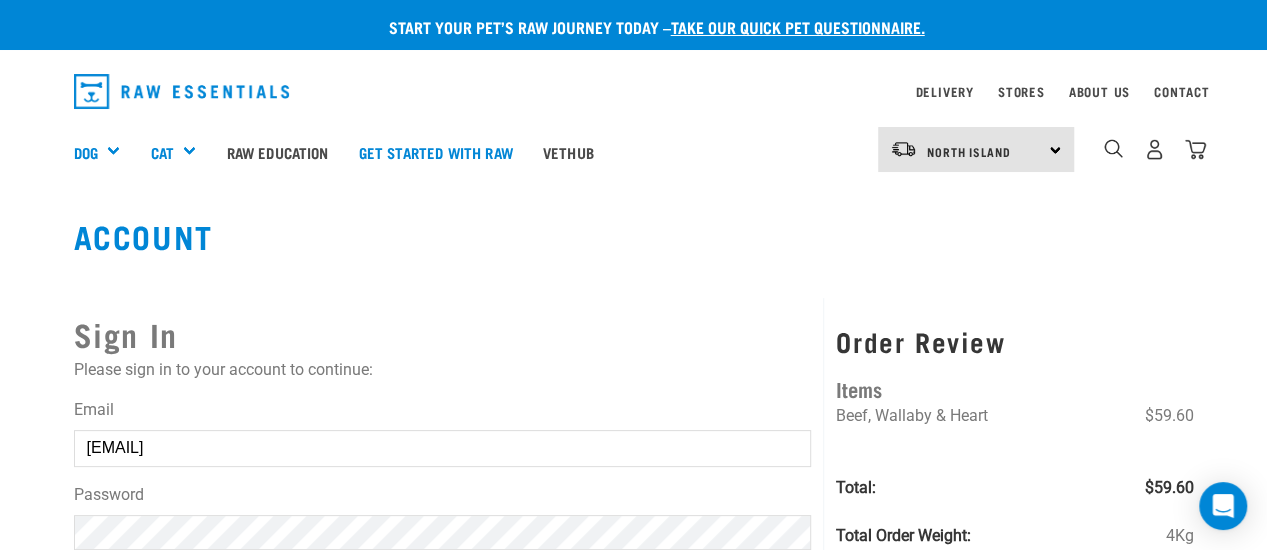 click on "Sign In
Please sign in to your account to continue:
Email
deborahkeating@xtra.co.nz
Password
Remember me
Login
Forgot your password?" at bounding box center (443, 492) 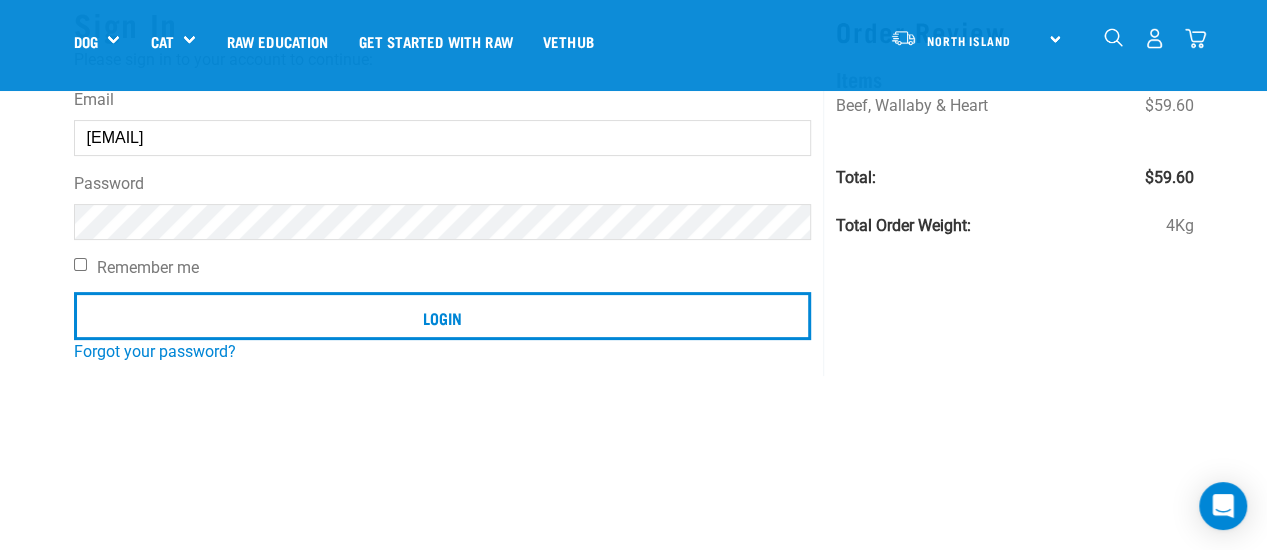 scroll, scrollTop: 182, scrollLeft: 0, axis: vertical 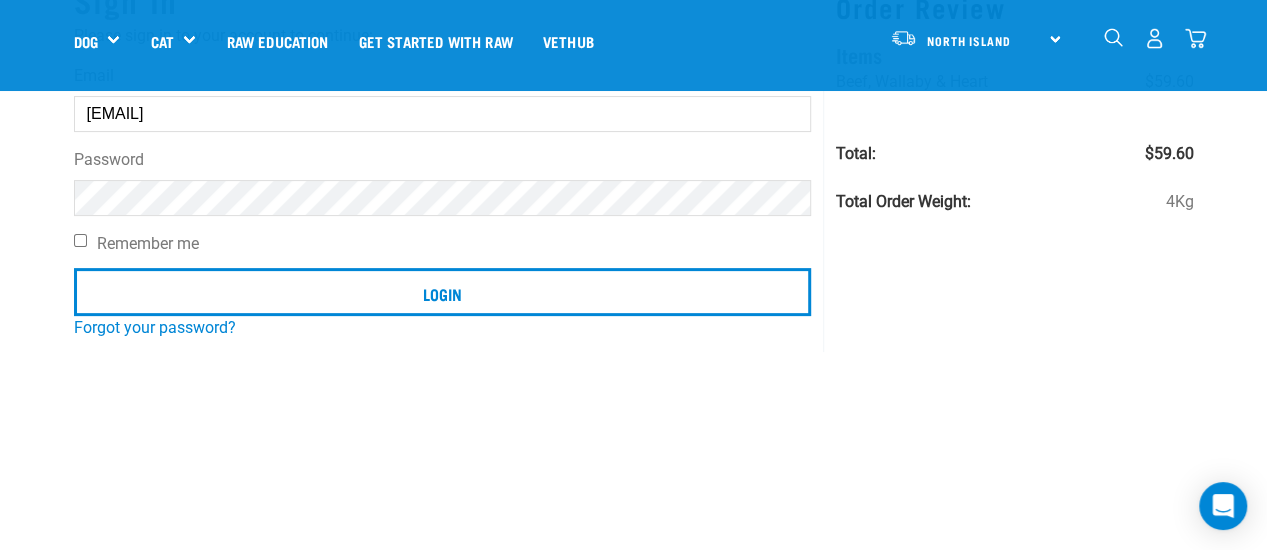 click on "Remember me" at bounding box center (80, 240) 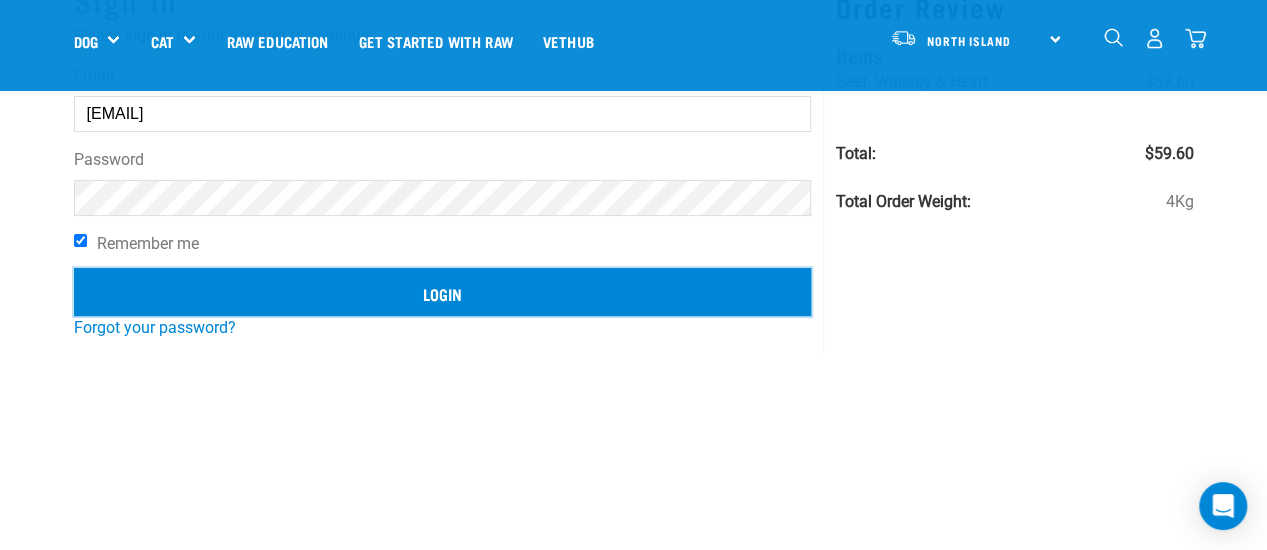 click on "Login" at bounding box center (443, 292) 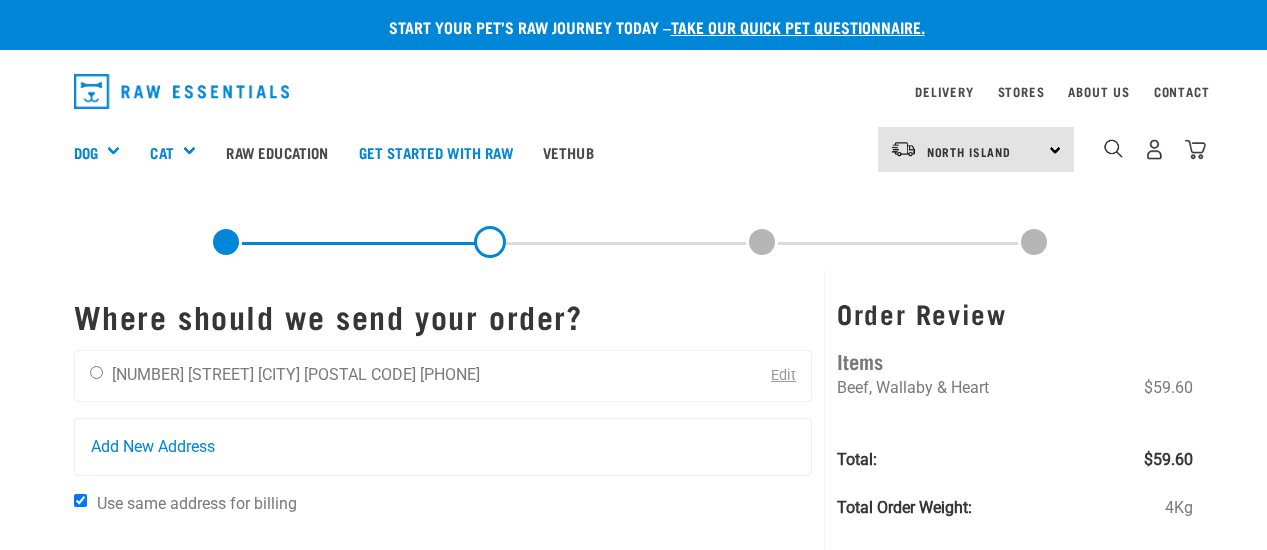 scroll, scrollTop: 0, scrollLeft: 0, axis: both 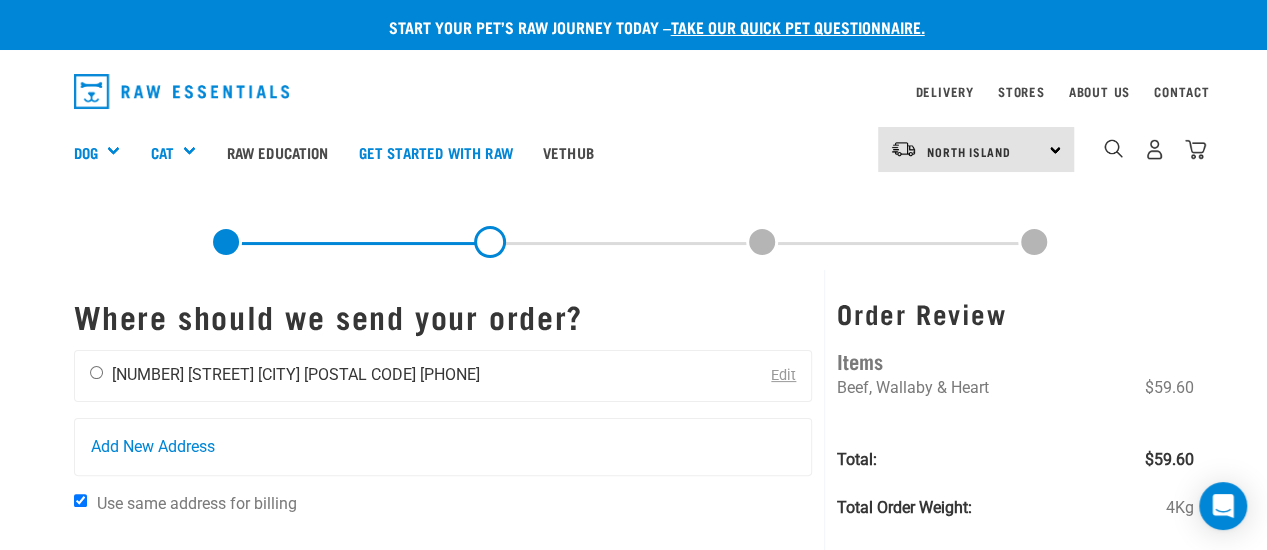 click at bounding box center (96, 372) 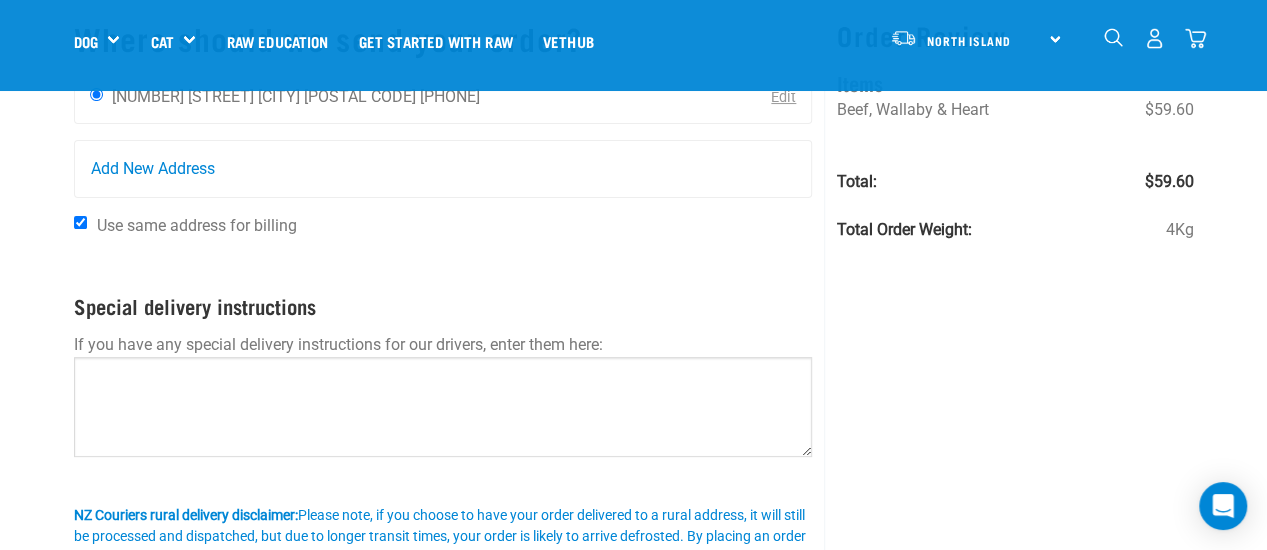 scroll, scrollTop: 147, scrollLeft: 0, axis: vertical 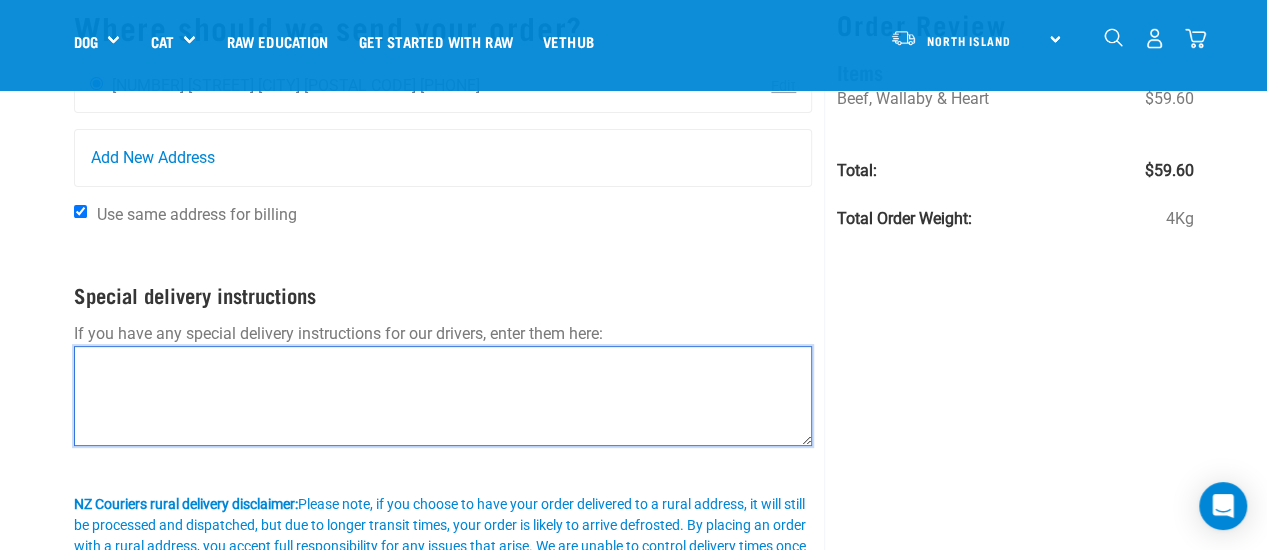 click at bounding box center [443, 396] 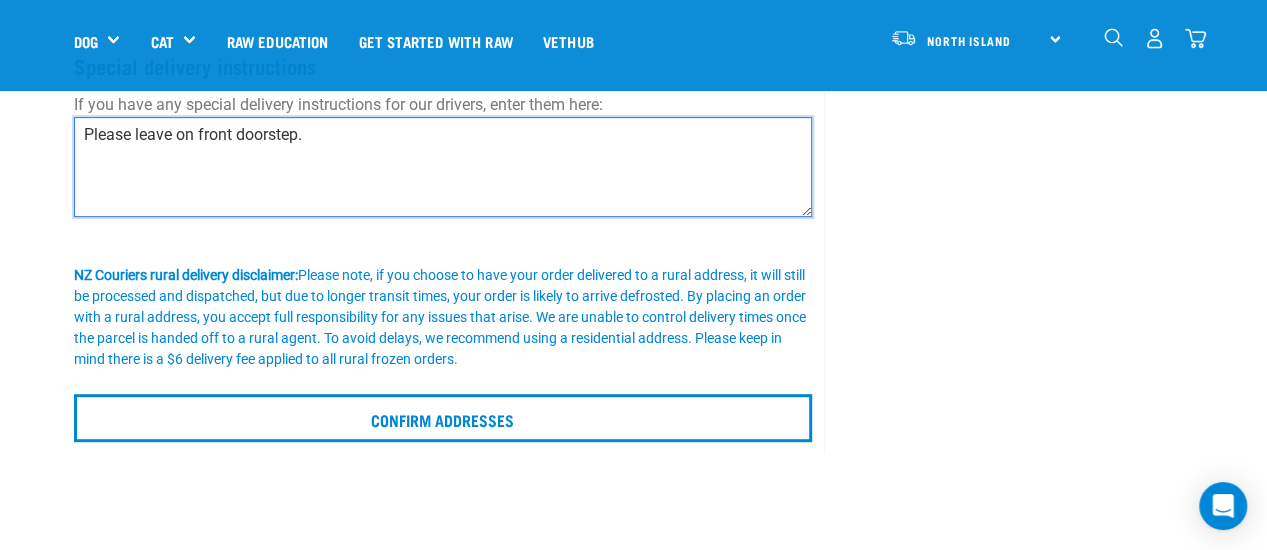 scroll, scrollTop: 374, scrollLeft: 0, axis: vertical 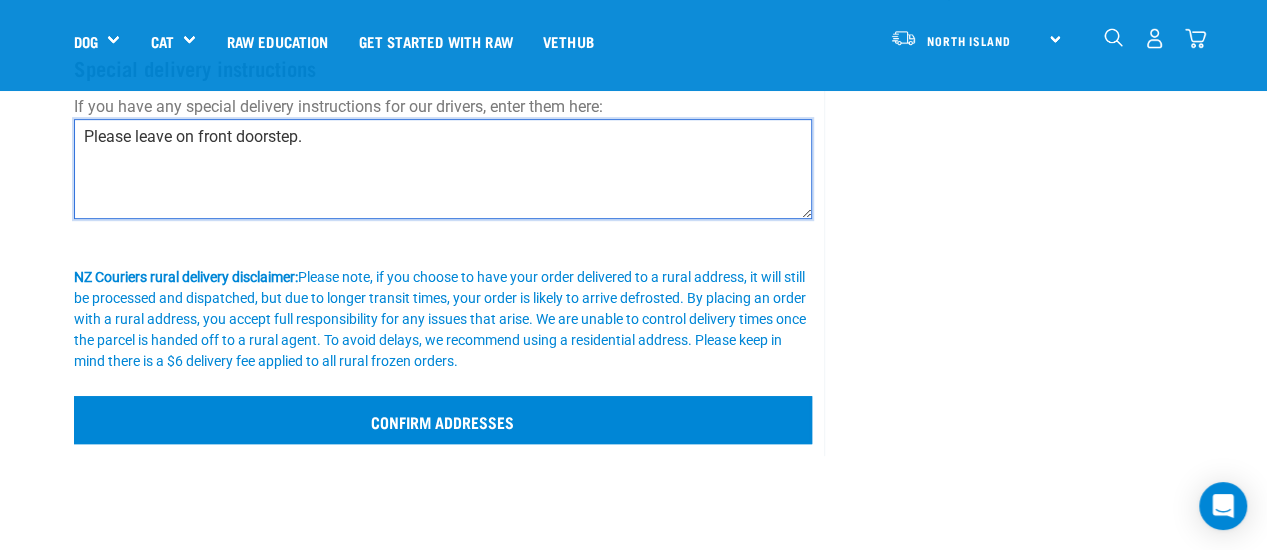 type on "Please leave on front doorstep." 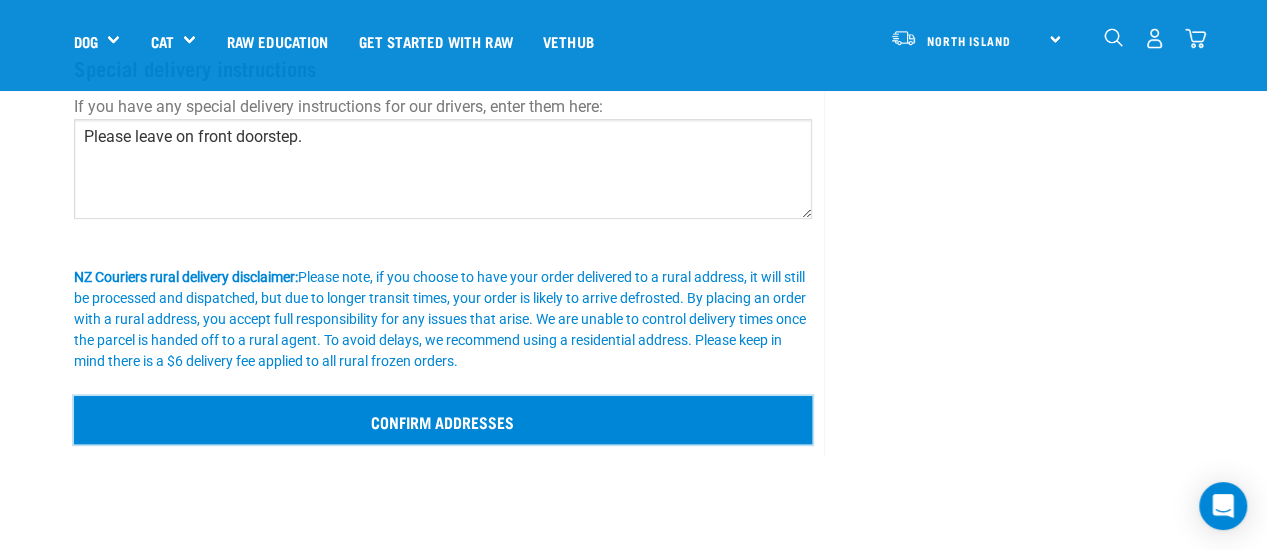 click on "Confirm addresses" at bounding box center (443, 420) 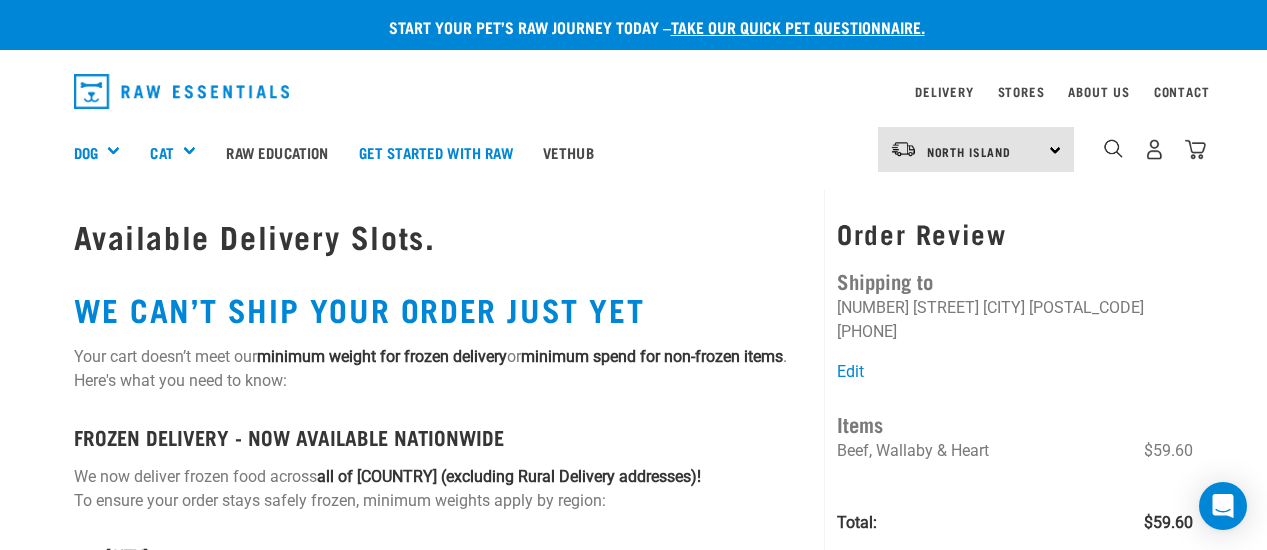 scroll, scrollTop: 0, scrollLeft: 0, axis: both 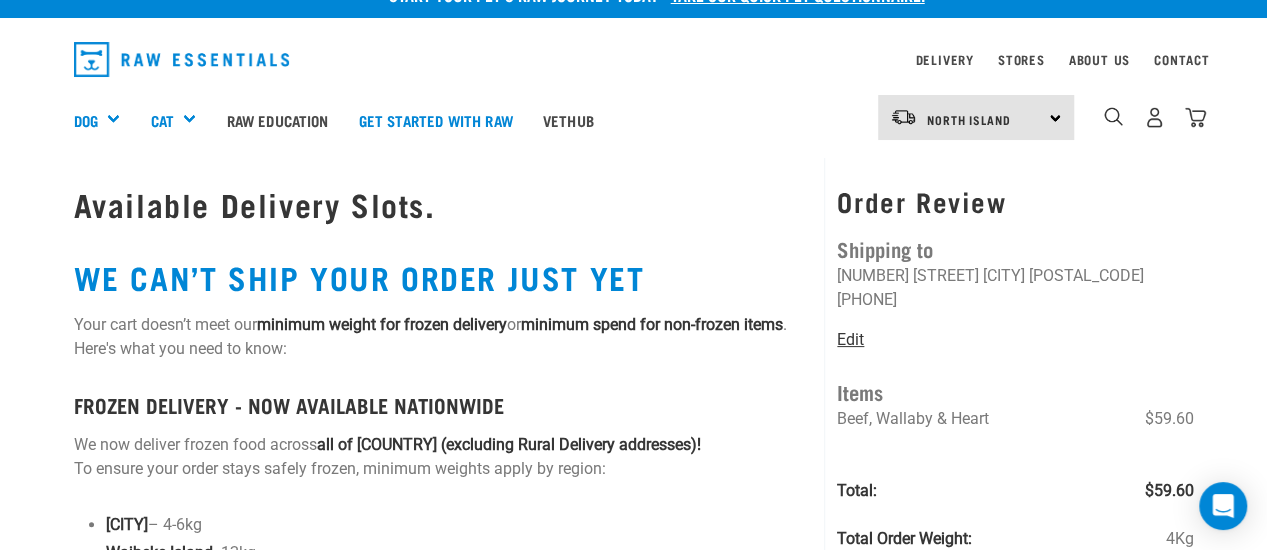 click on "Edit" at bounding box center [850, 339] 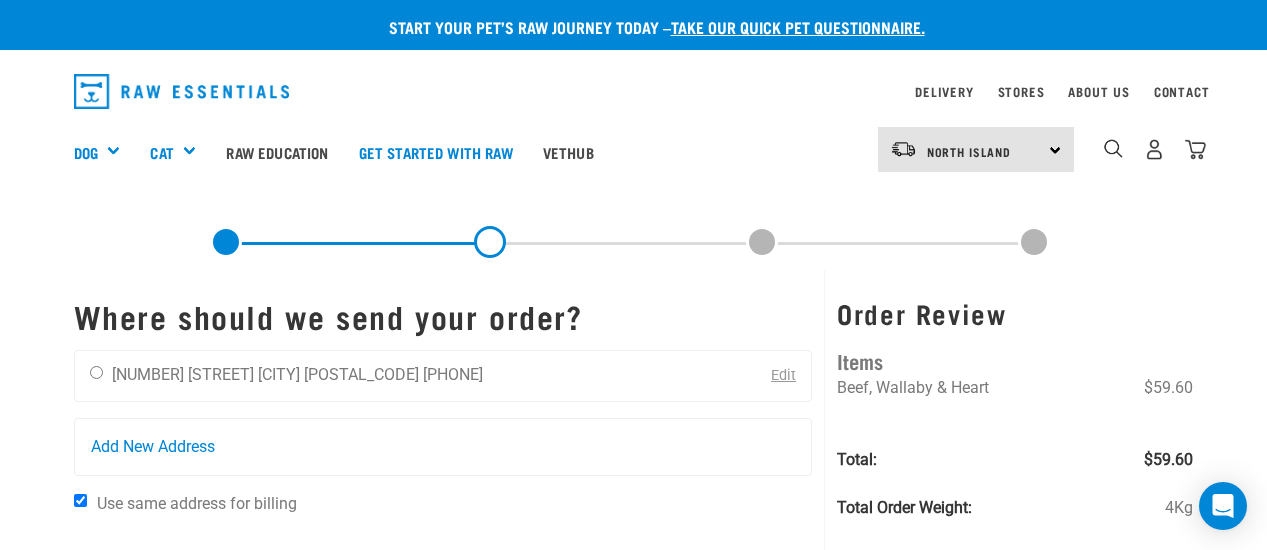 scroll, scrollTop: 0, scrollLeft: 0, axis: both 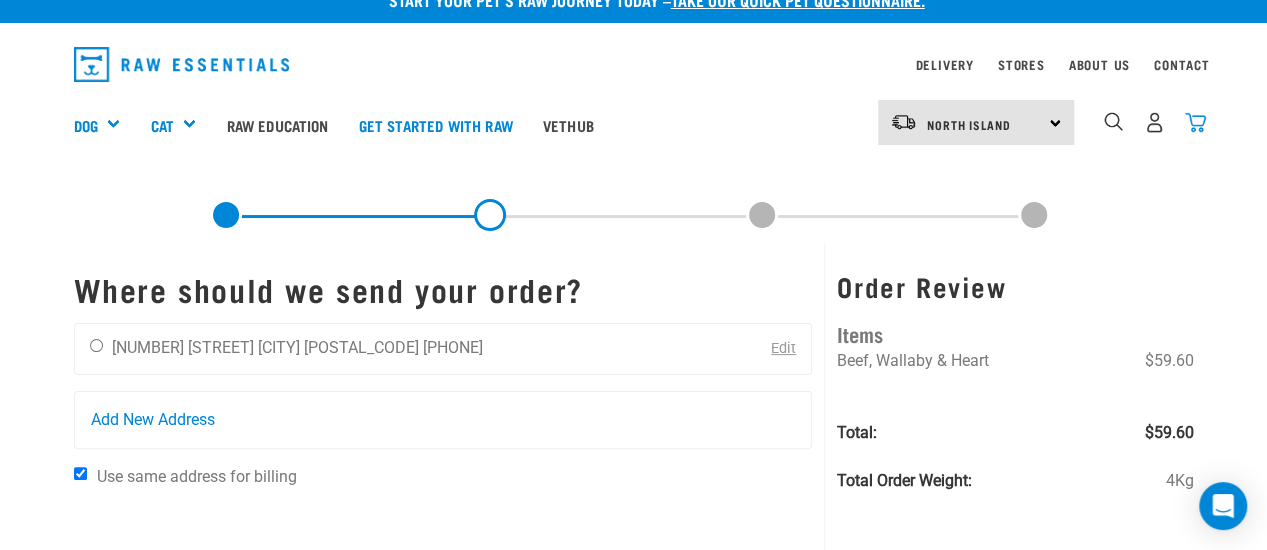 click at bounding box center [1195, 122] 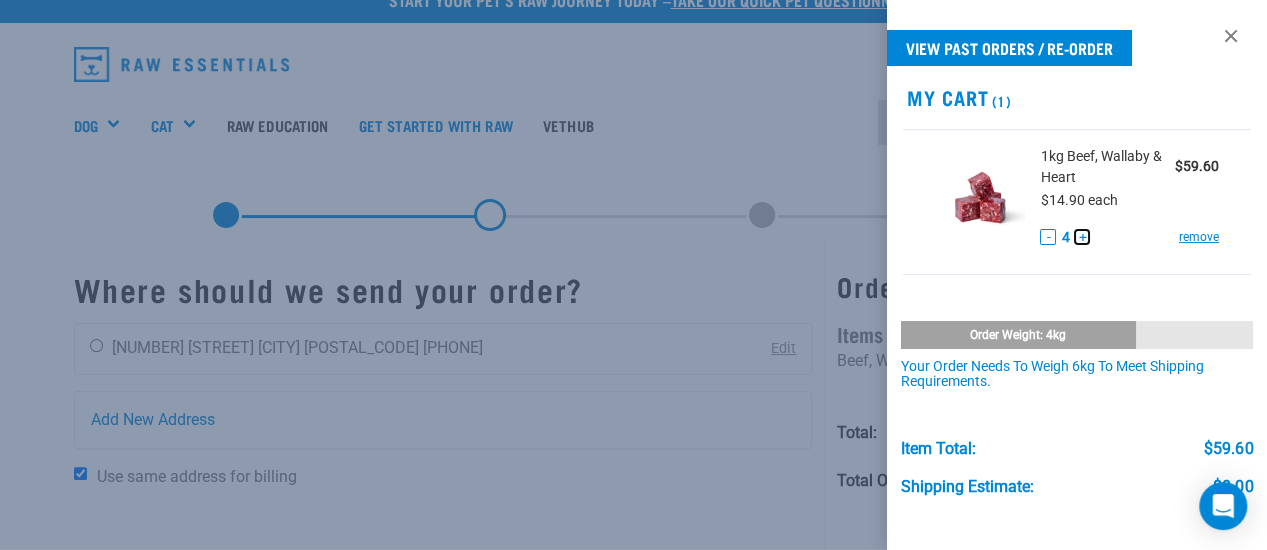 click on "+" at bounding box center [1082, 237] 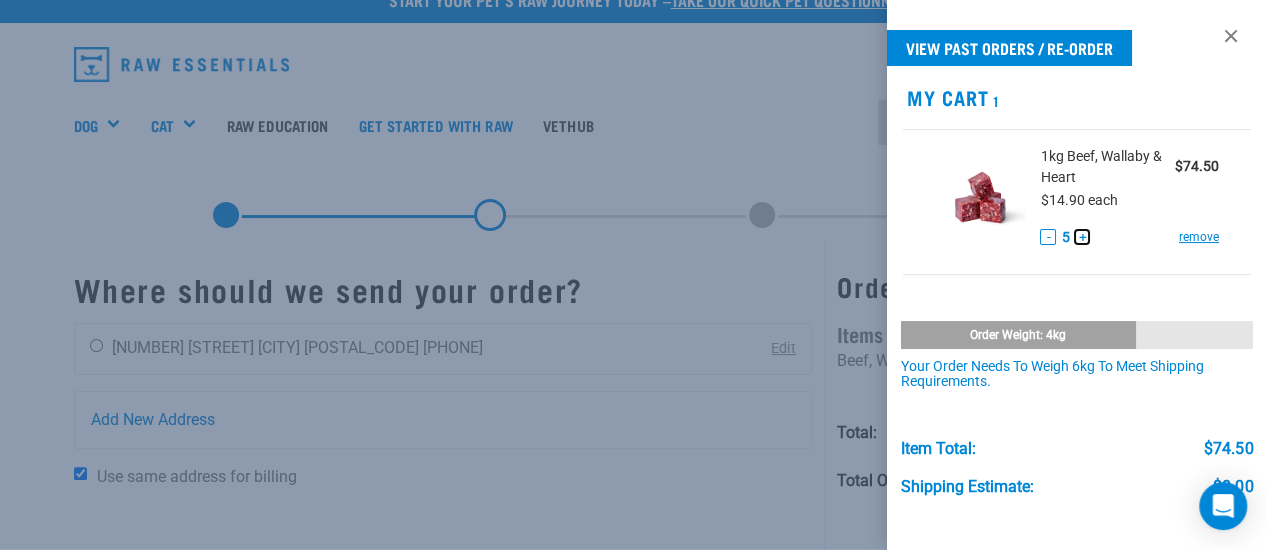 click on "+" at bounding box center (1082, 237) 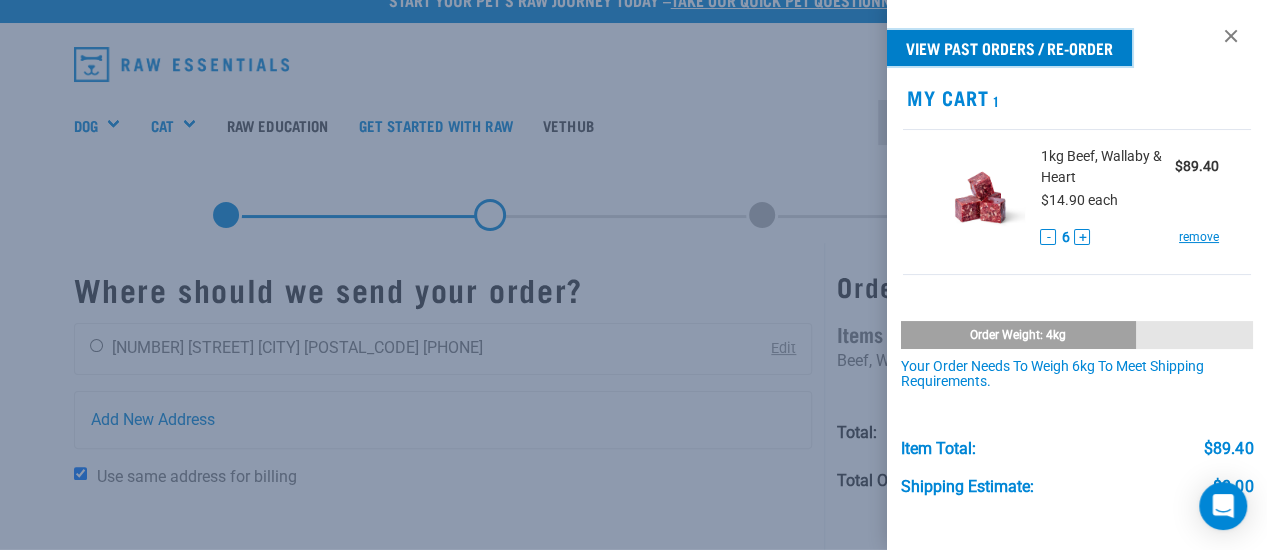 click on "View past orders / re-order" at bounding box center (1009, 48) 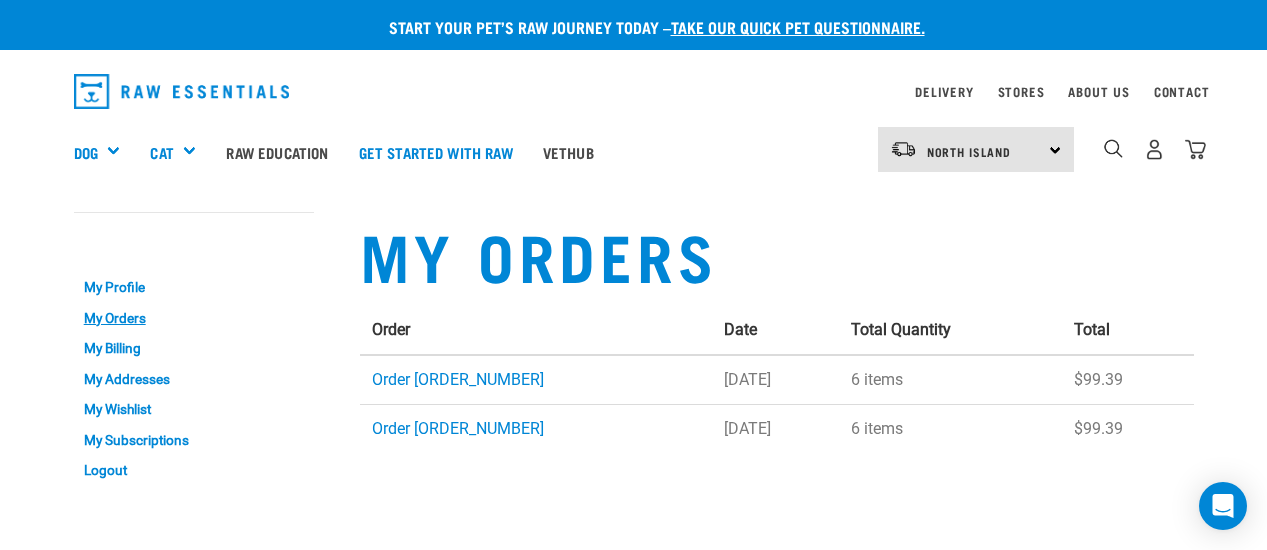 scroll, scrollTop: 0, scrollLeft: 0, axis: both 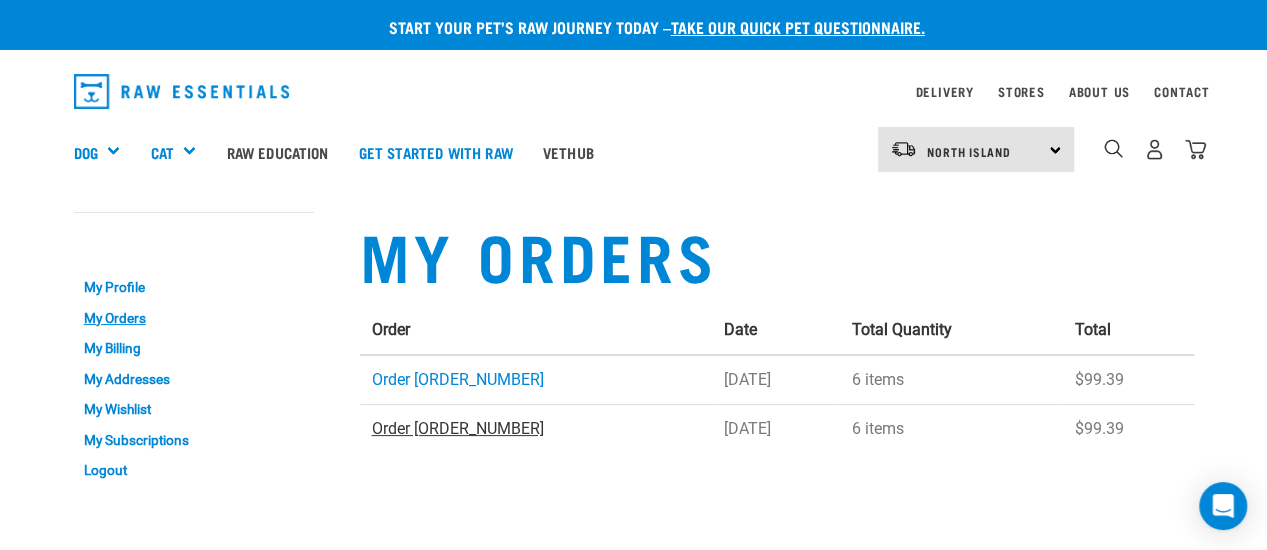 click on "Order 0c29b07" at bounding box center (458, 428) 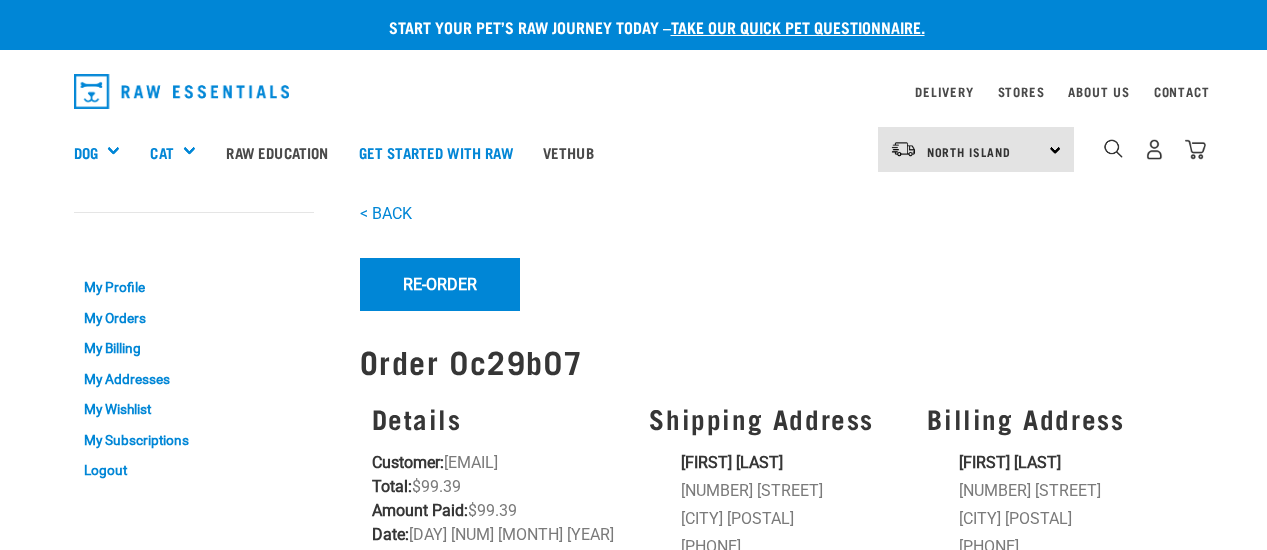 scroll, scrollTop: 0, scrollLeft: 0, axis: both 